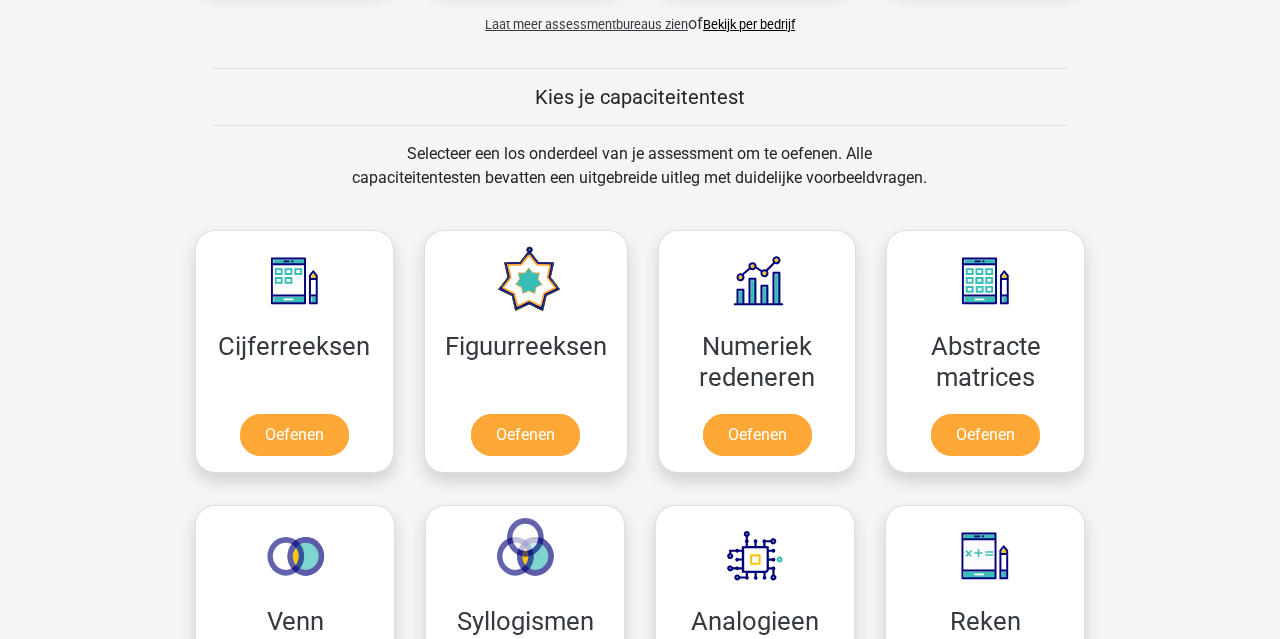 scroll, scrollTop: 851, scrollLeft: 0, axis: vertical 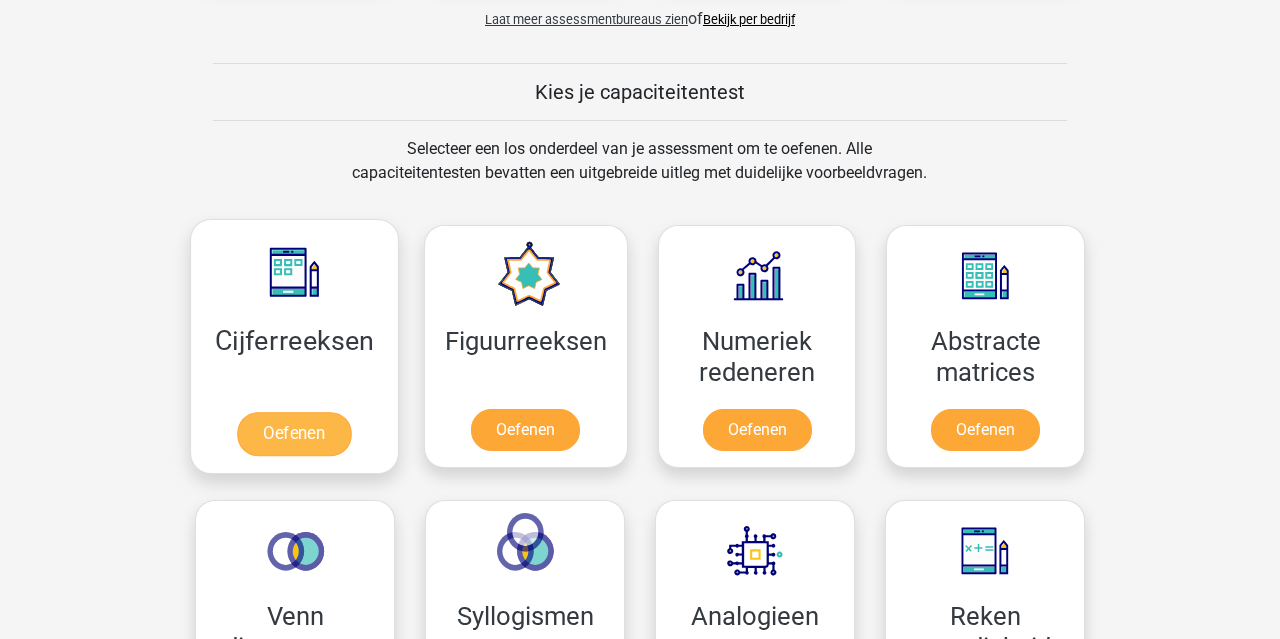 click on "Oefenen" at bounding box center [294, 434] 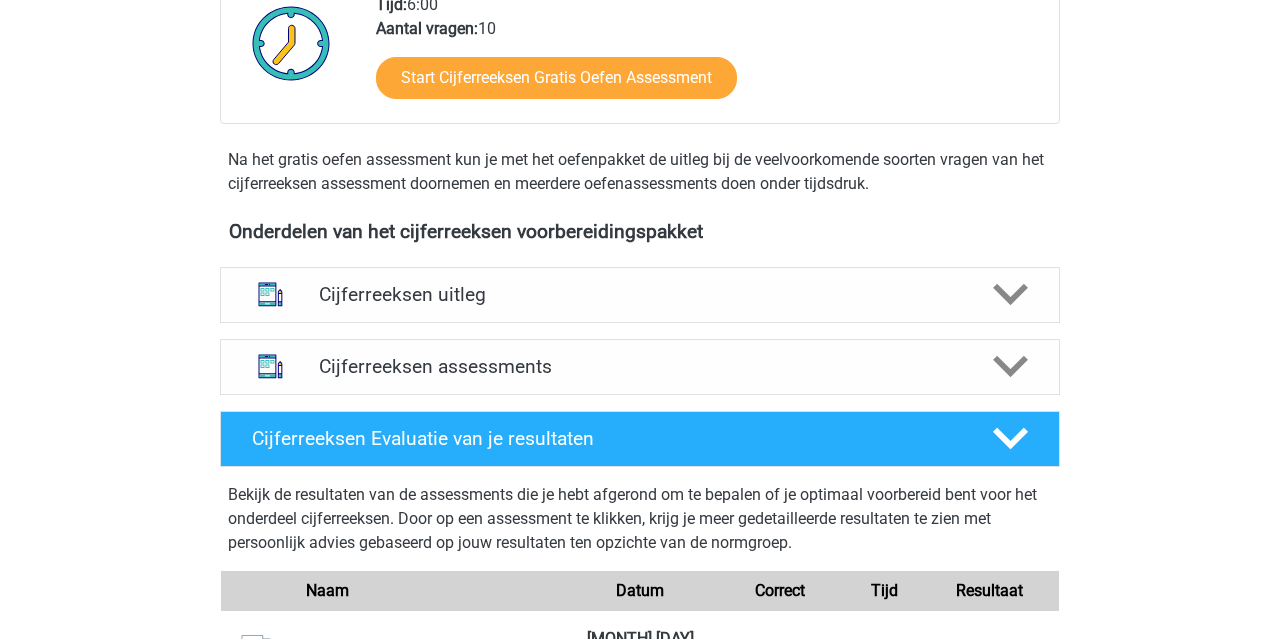 scroll, scrollTop: 462, scrollLeft: 0, axis: vertical 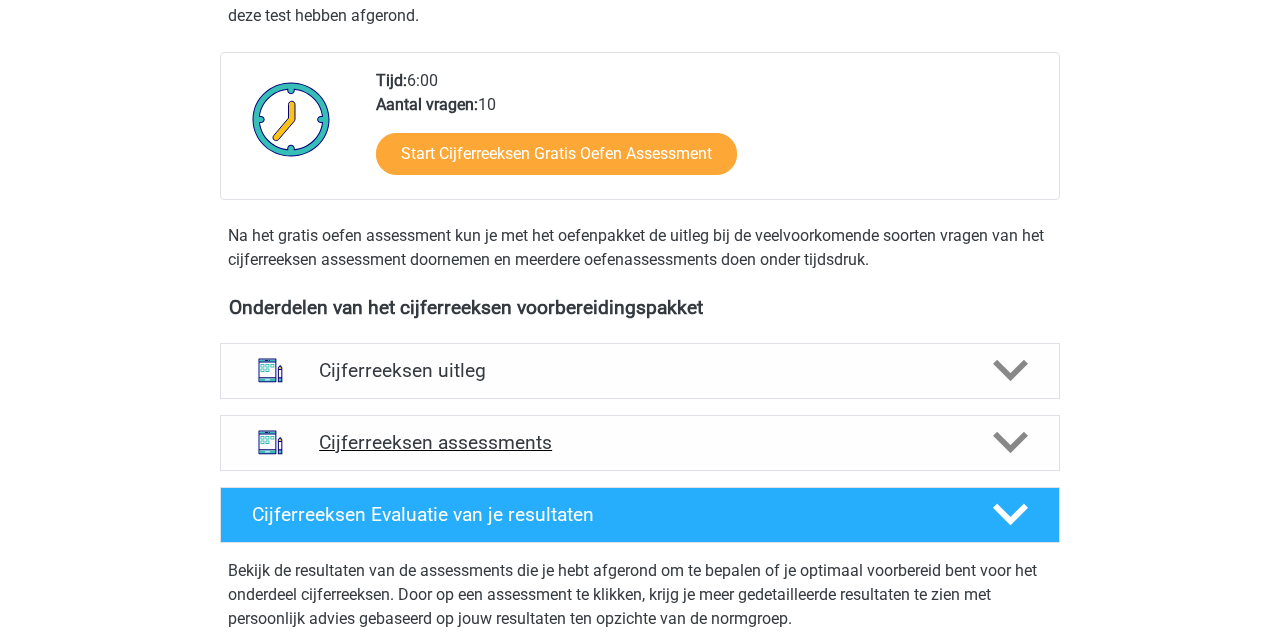 click on "Cijferreeksen assessments" at bounding box center (640, 442) 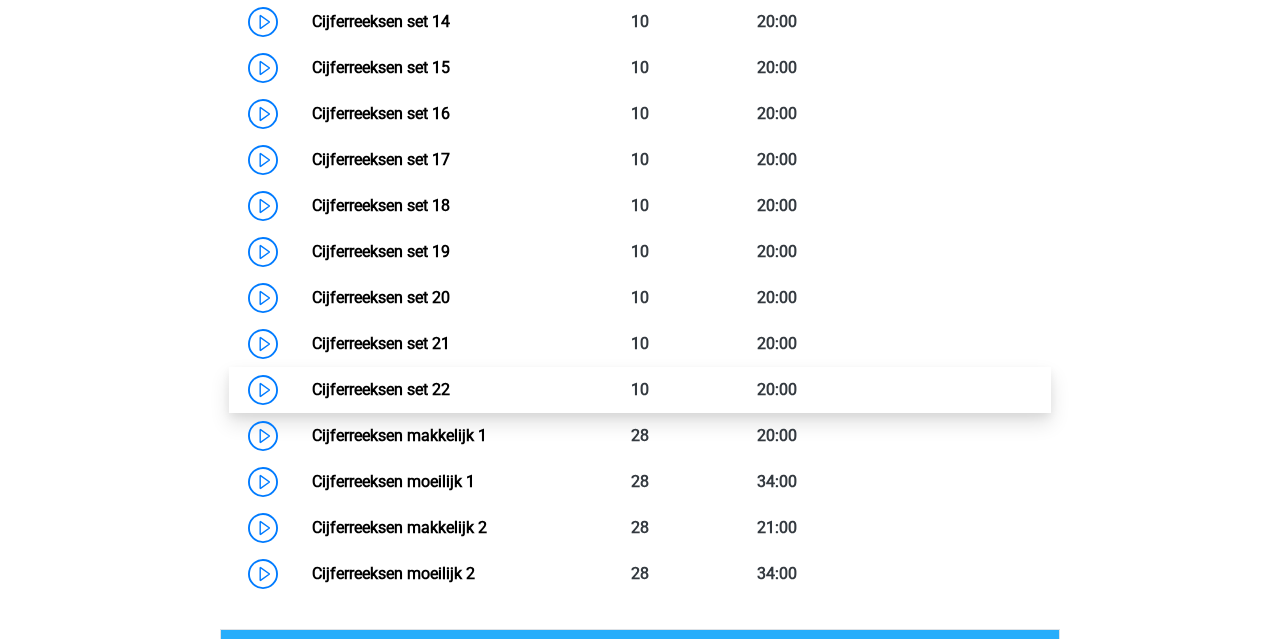 scroll, scrollTop: 1665, scrollLeft: 0, axis: vertical 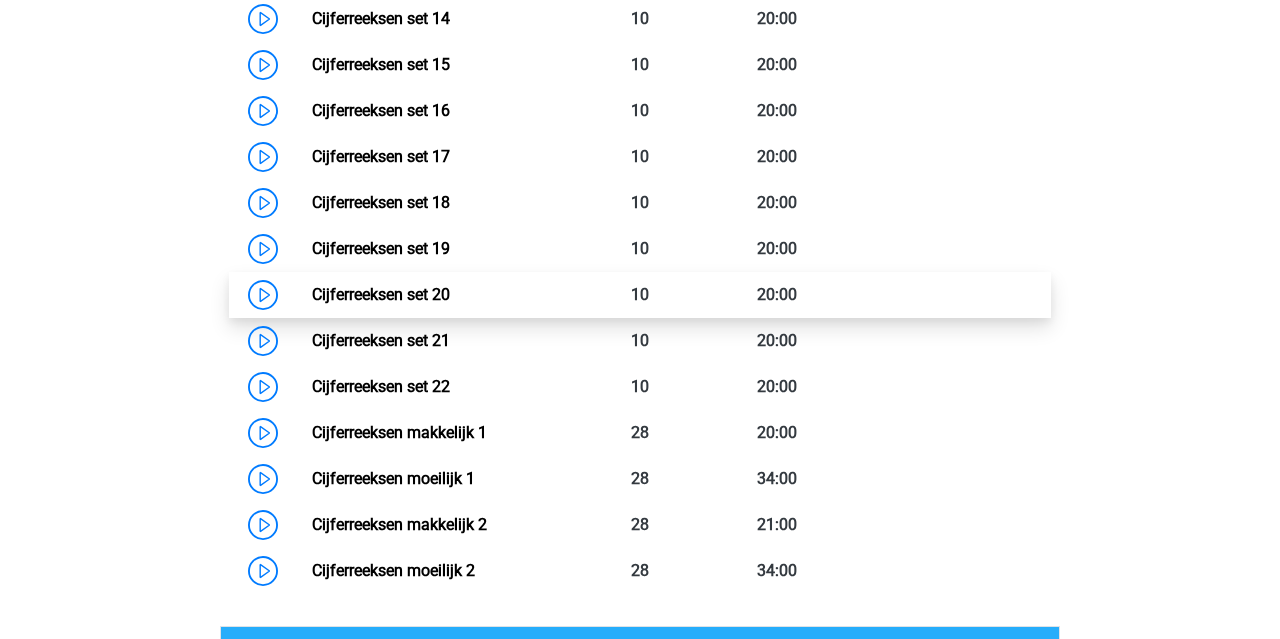 click on "Cijferreeksen
set 20" at bounding box center (381, 294) 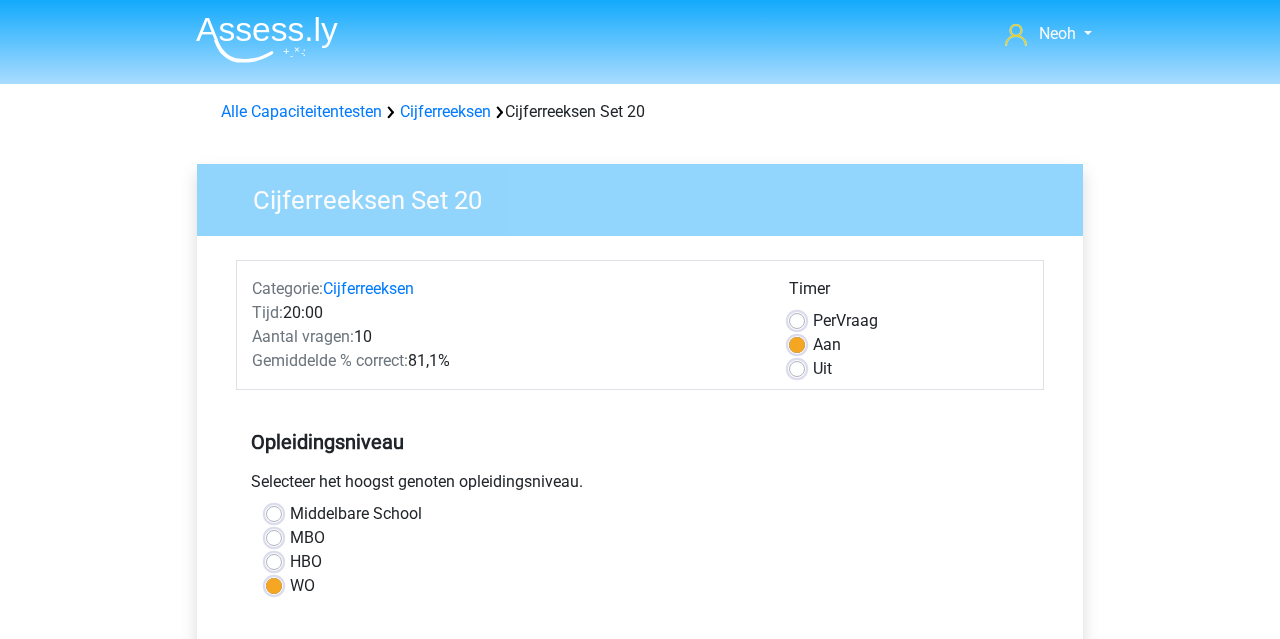scroll, scrollTop: 0, scrollLeft: 0, axis: both 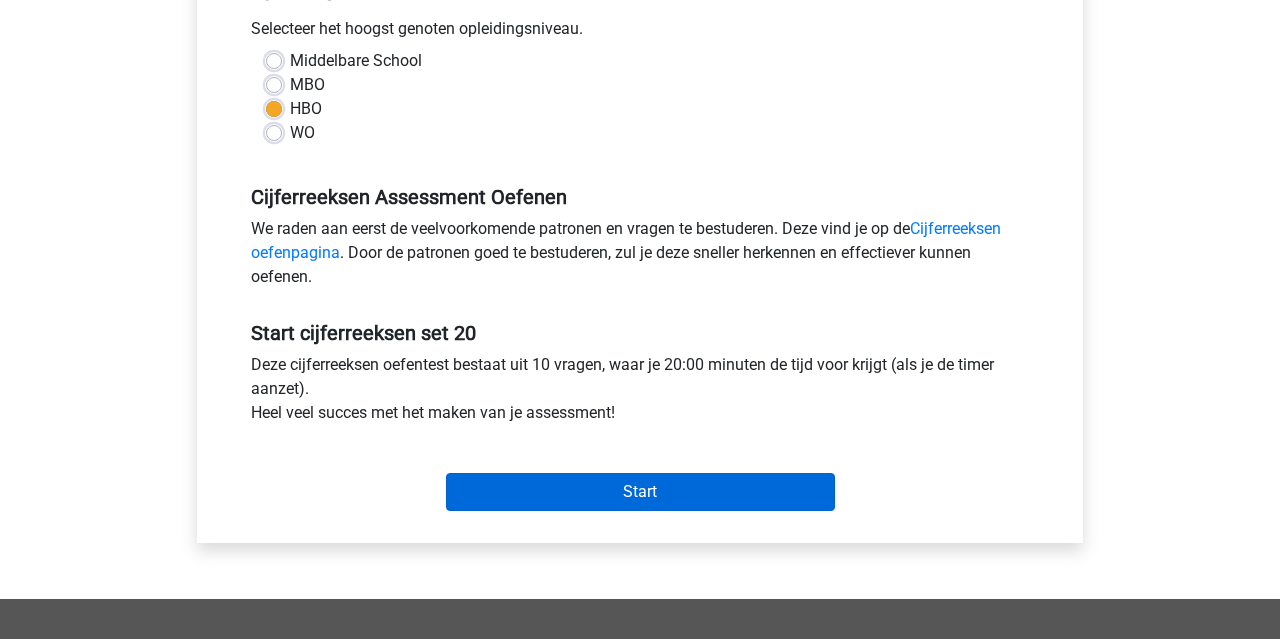 click on "Start" at bounding box center [640, 492] 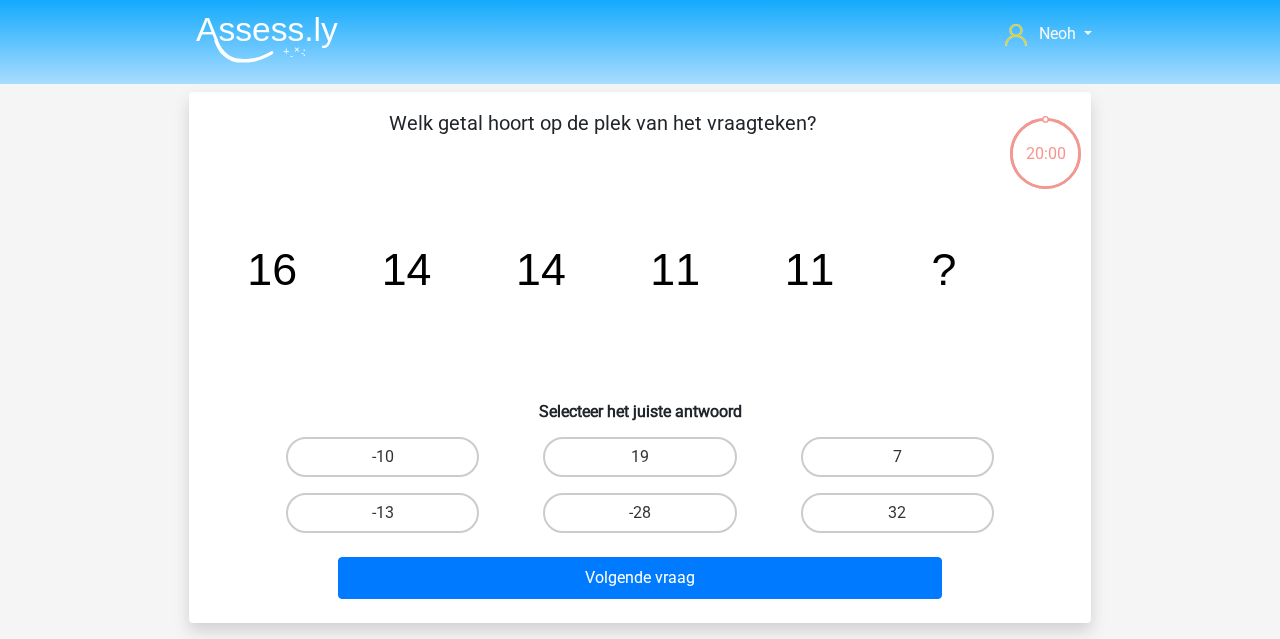scroll, scrollTop: 0, scrollLeft: 0, axis: both 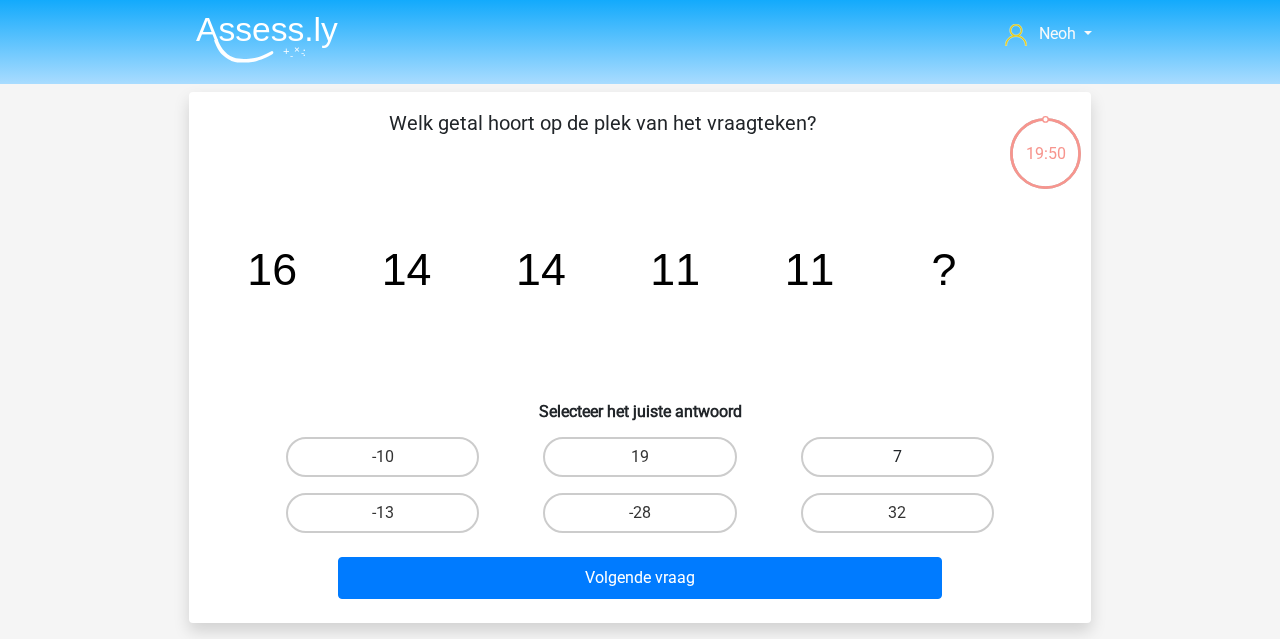 click on "7" at bounding box center (897, 457) 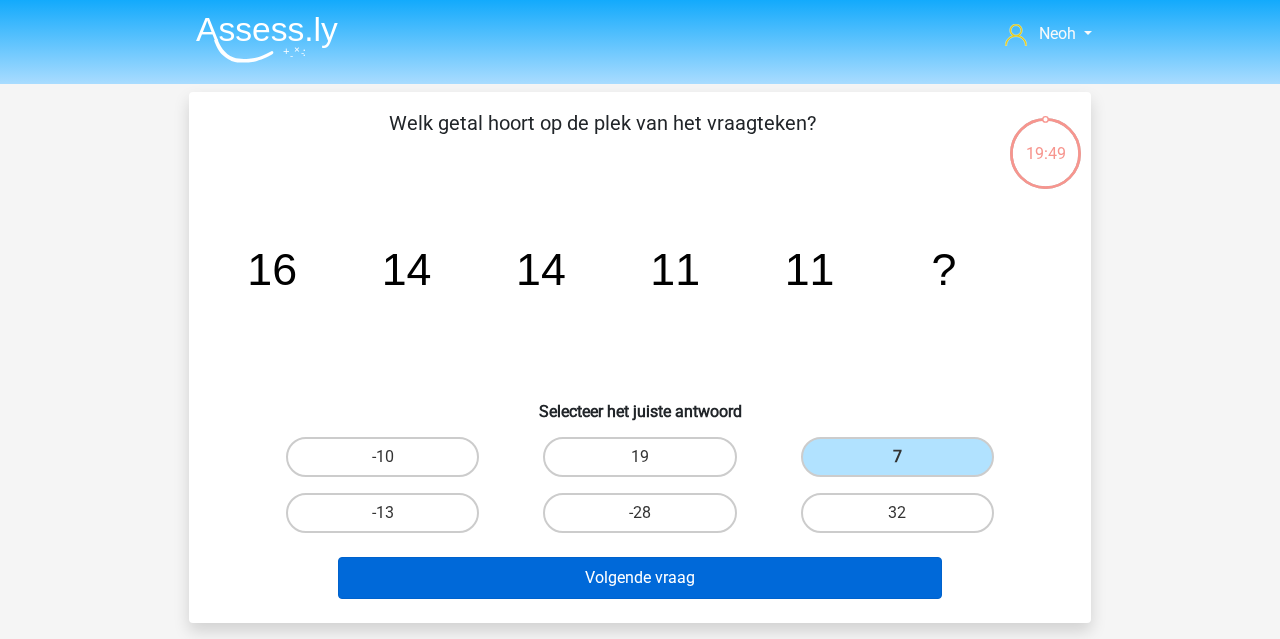 click on "Volgende vraag" at bounding box center (640, 578) 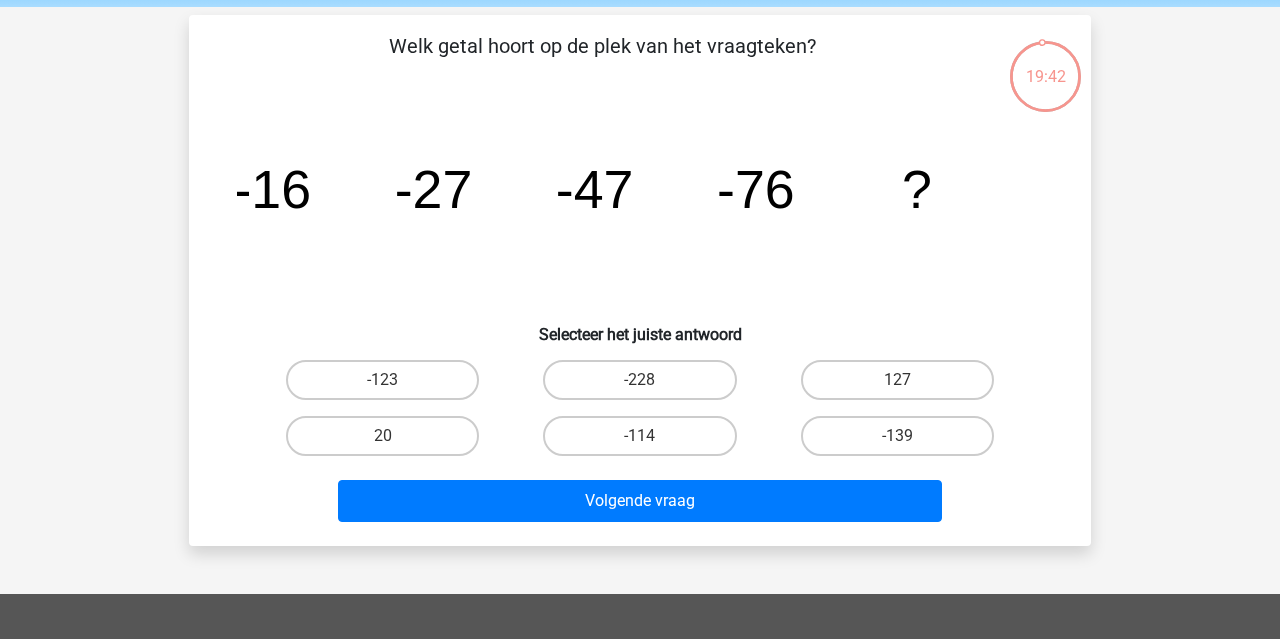 scroll, scrollTop: 81, scrollLeft: 0, axis: vertical 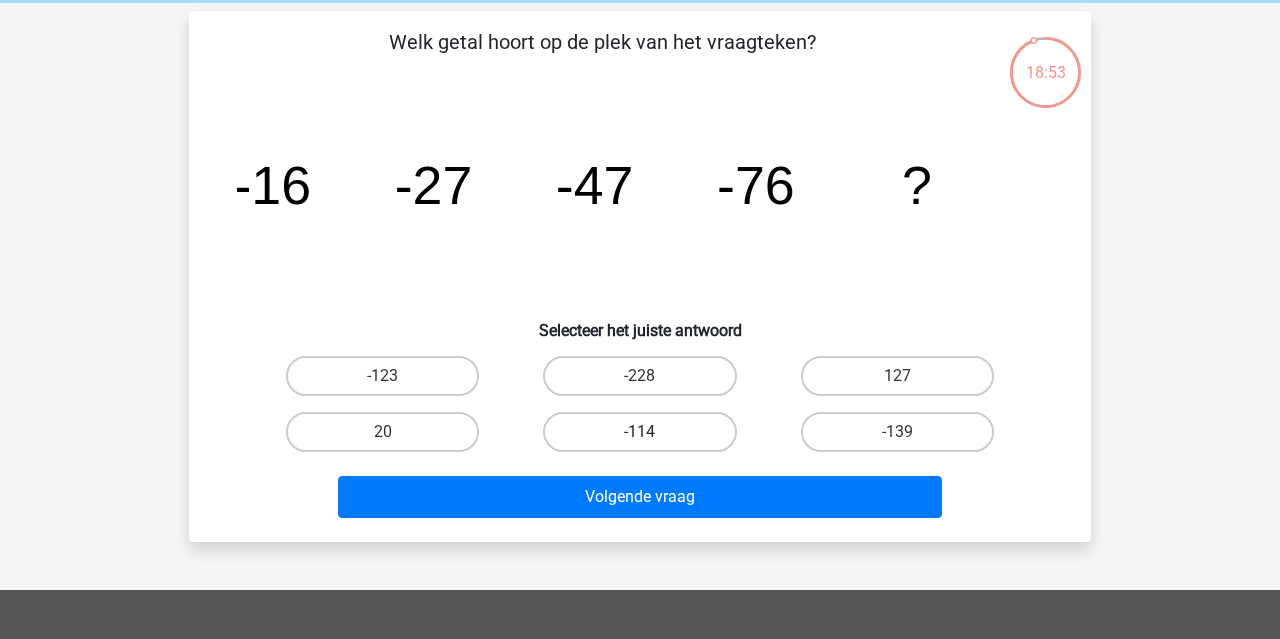 click on "-114" at bounding box center [639, 432] 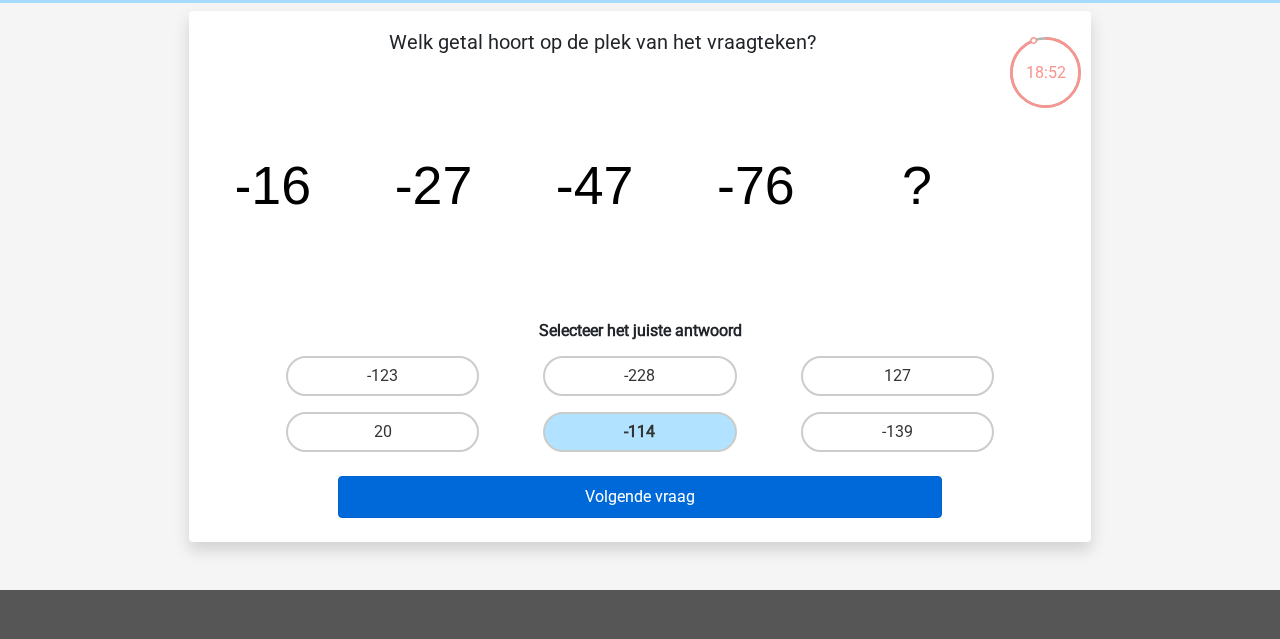 click on "Volgende vraag" at bounding box center [640, 497] 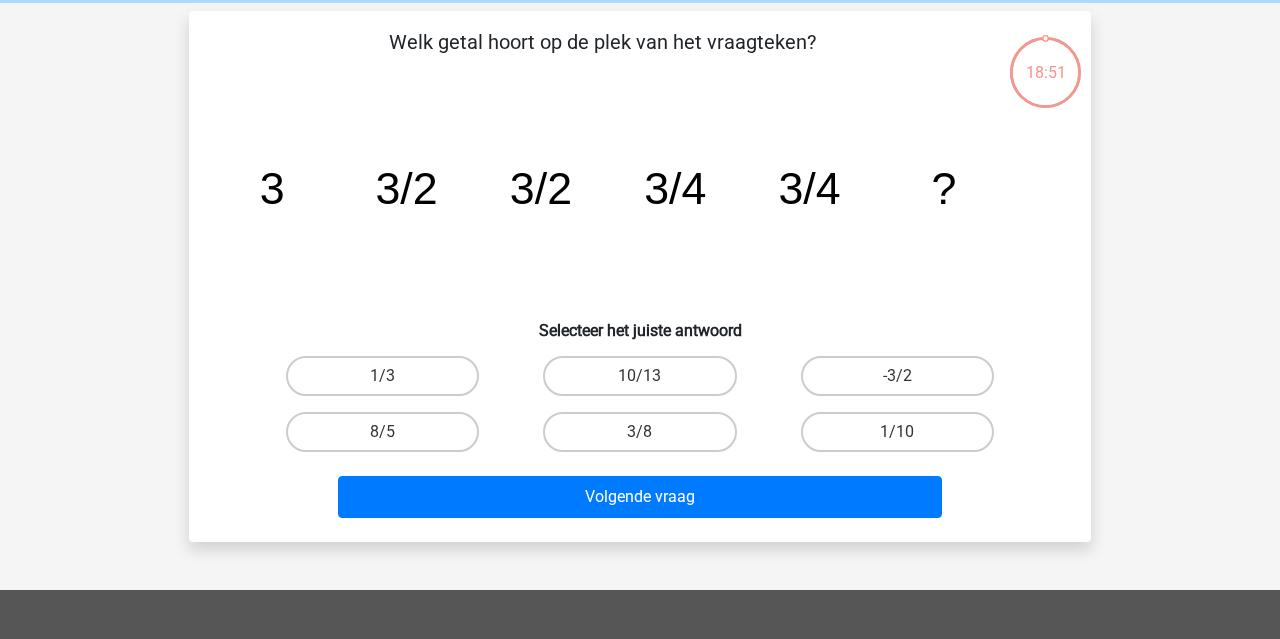 scroll, scrollTop: 92, scrollLeft: 0, axis: vertical 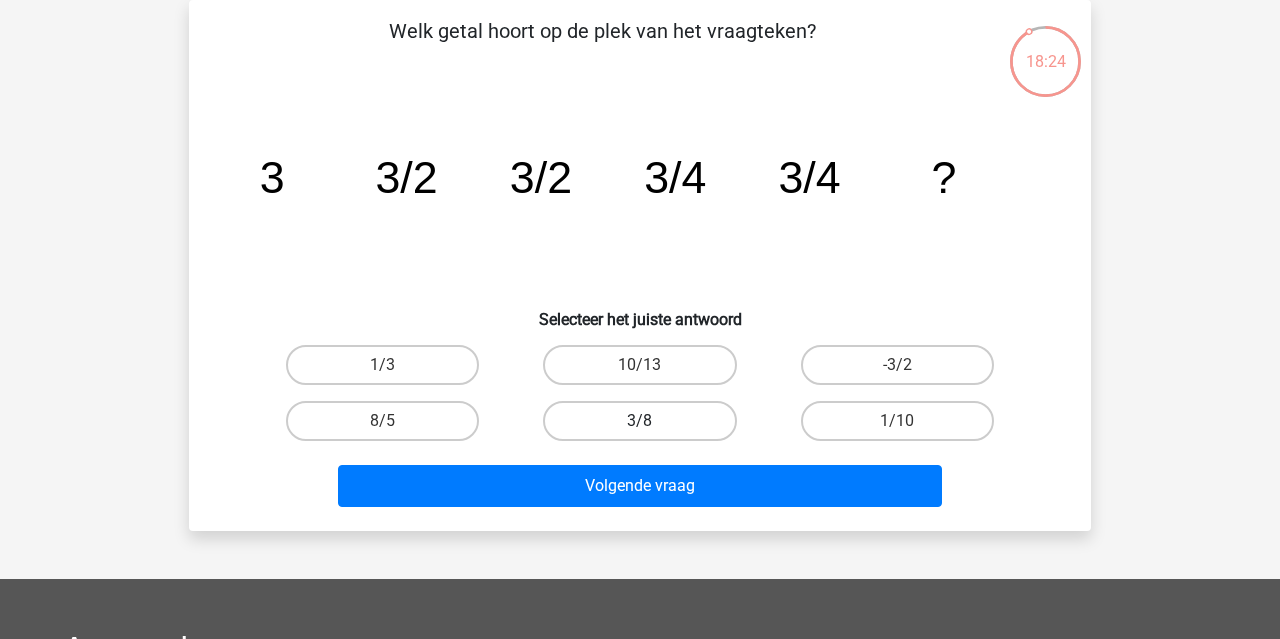 click on "3/8" at bounding box center (639, 421) 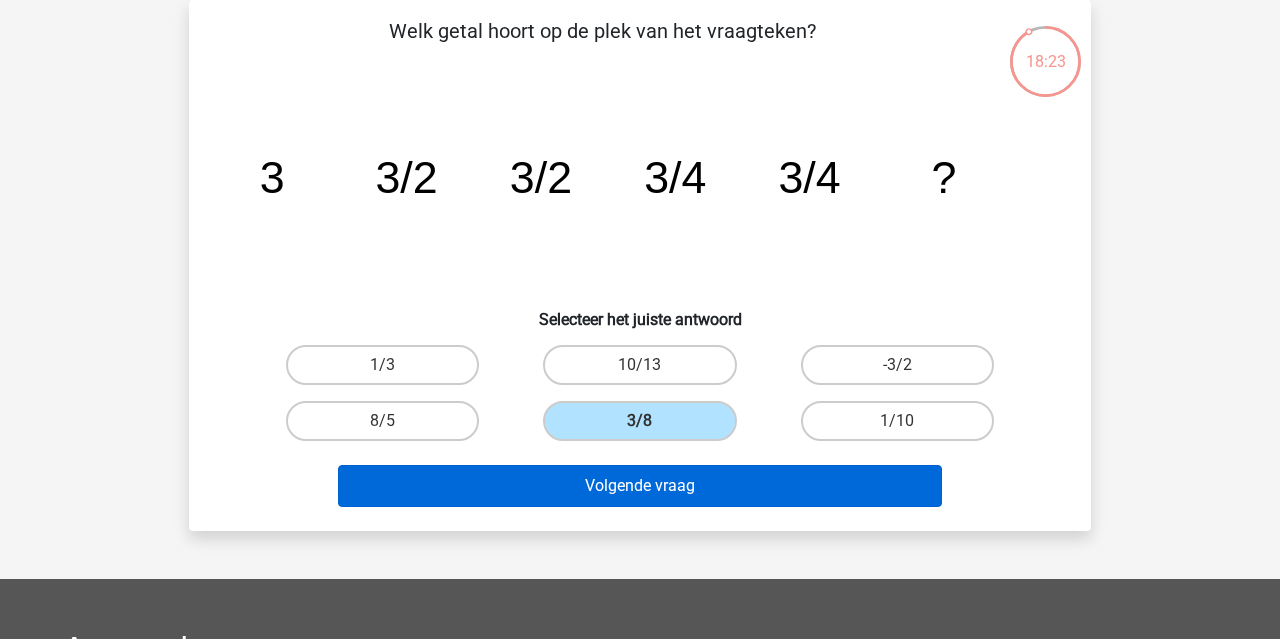 click on "Volgende vraag" at bounding box center (640, 486) 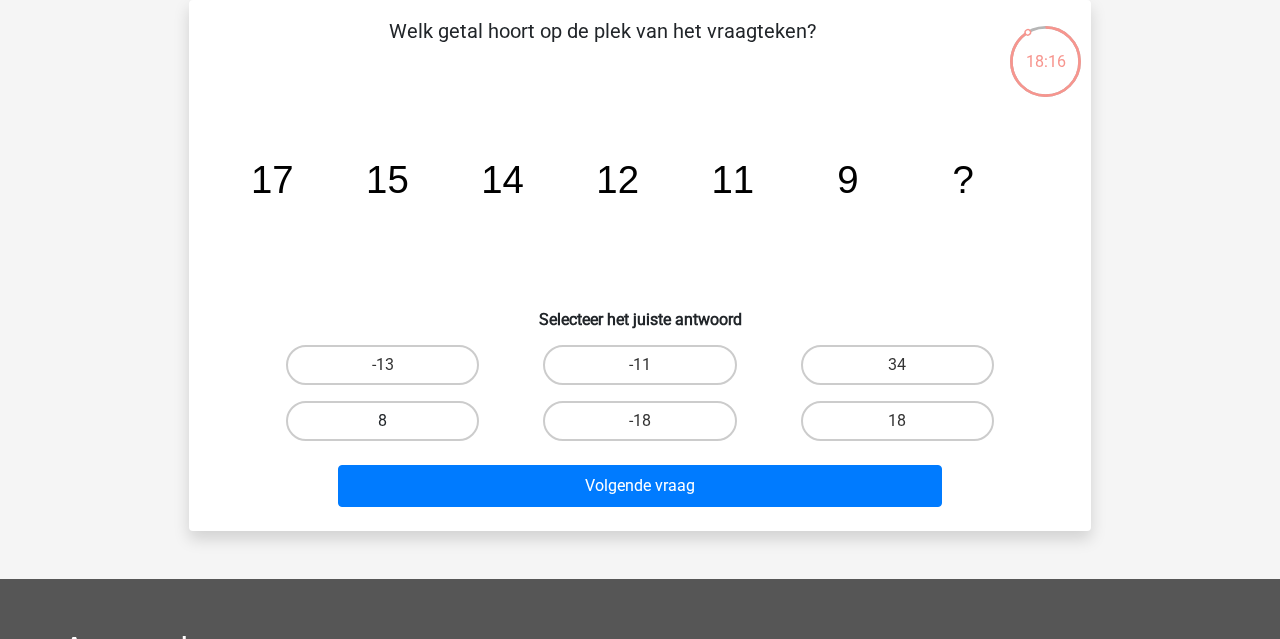 click on "8" at bounding box center (382, 421) 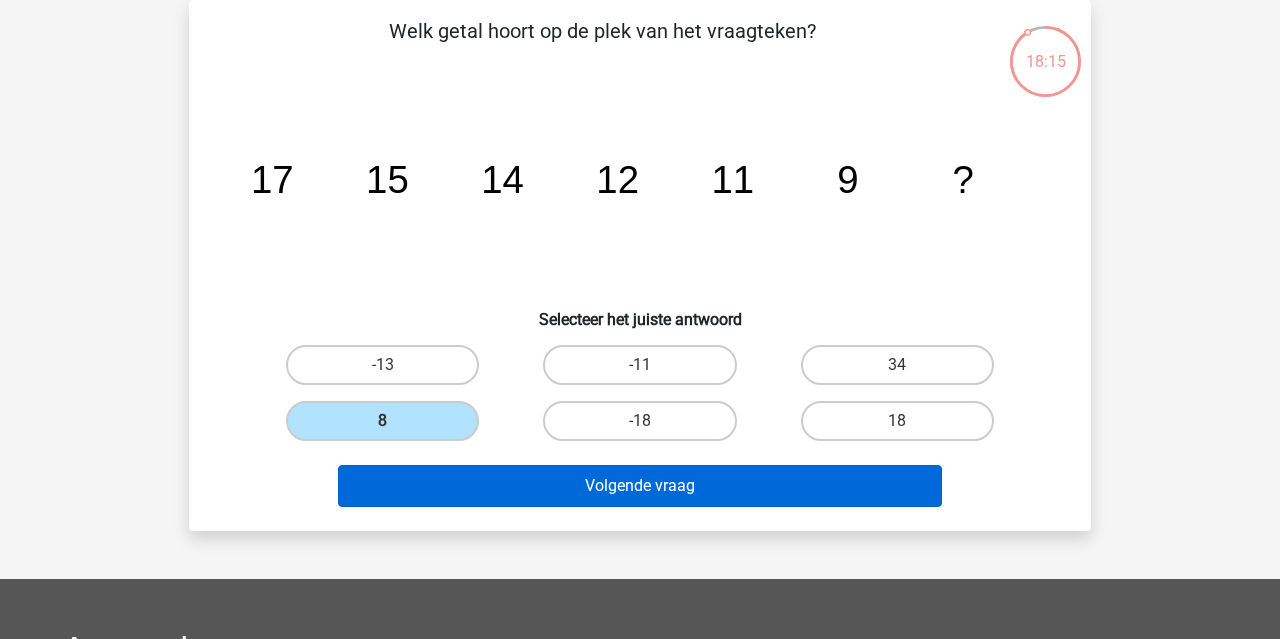 click on "Volgende vraag" at bounding box center (640, 486) 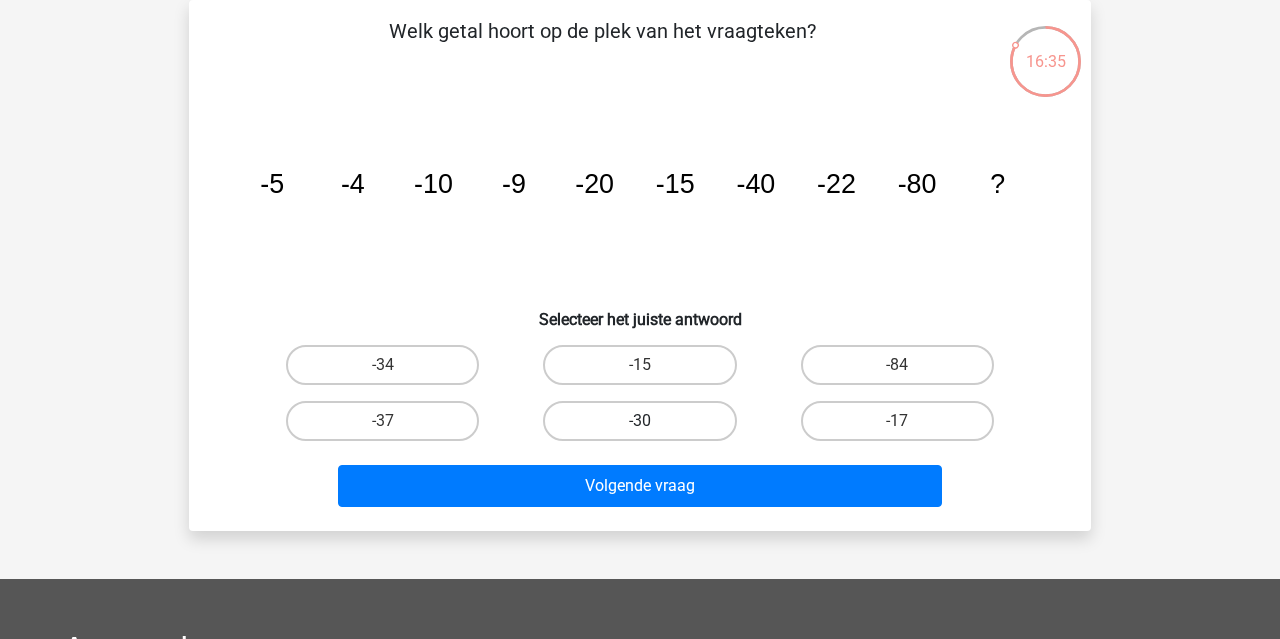 click on "-30" at bounding box center (639, 421) 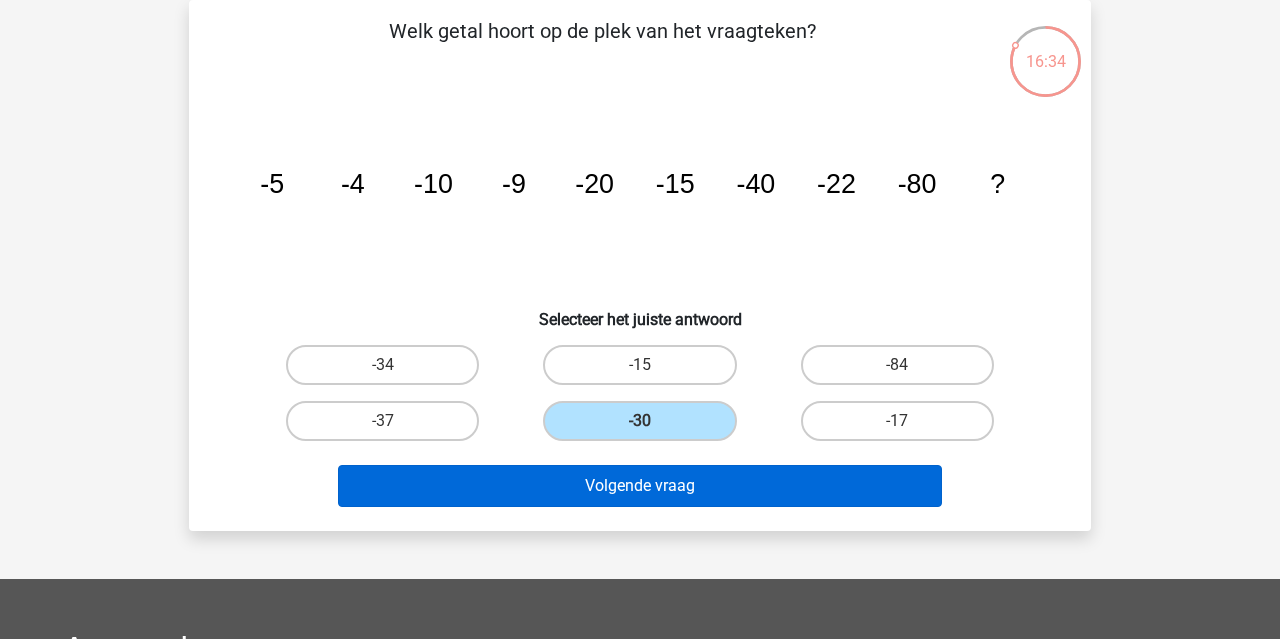 click on "Volgende vraag" at bounding box center [640, 486] 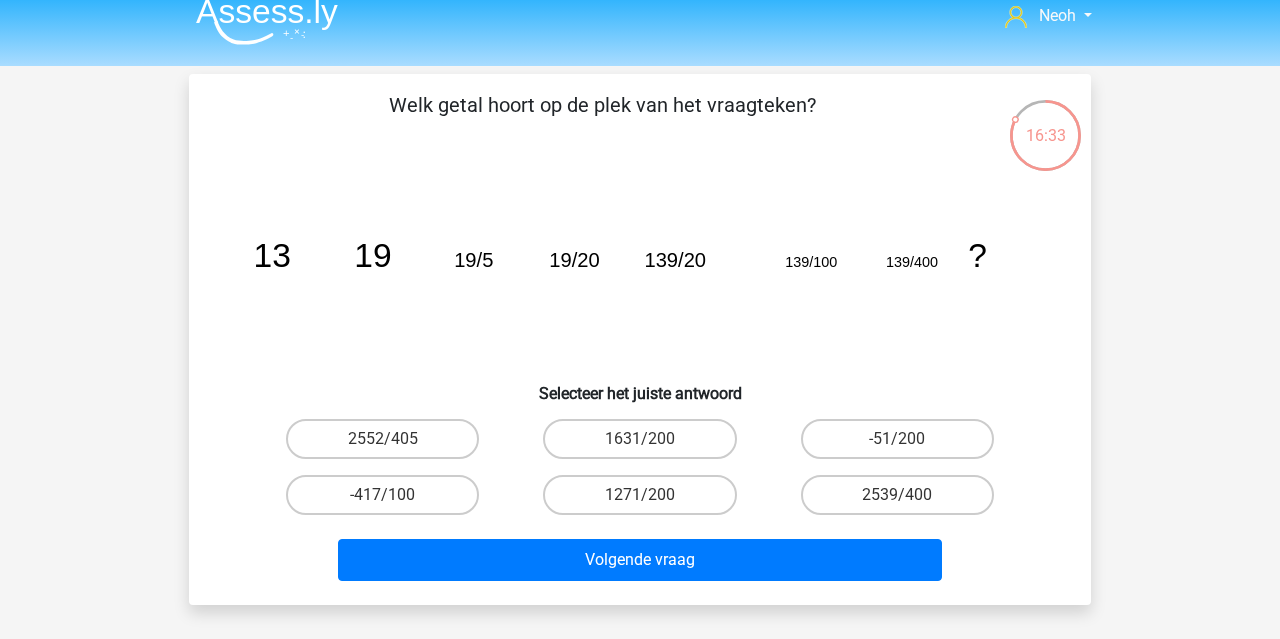 scroll, scrollTop: 41, scrollLeft: 0, axis: vertical 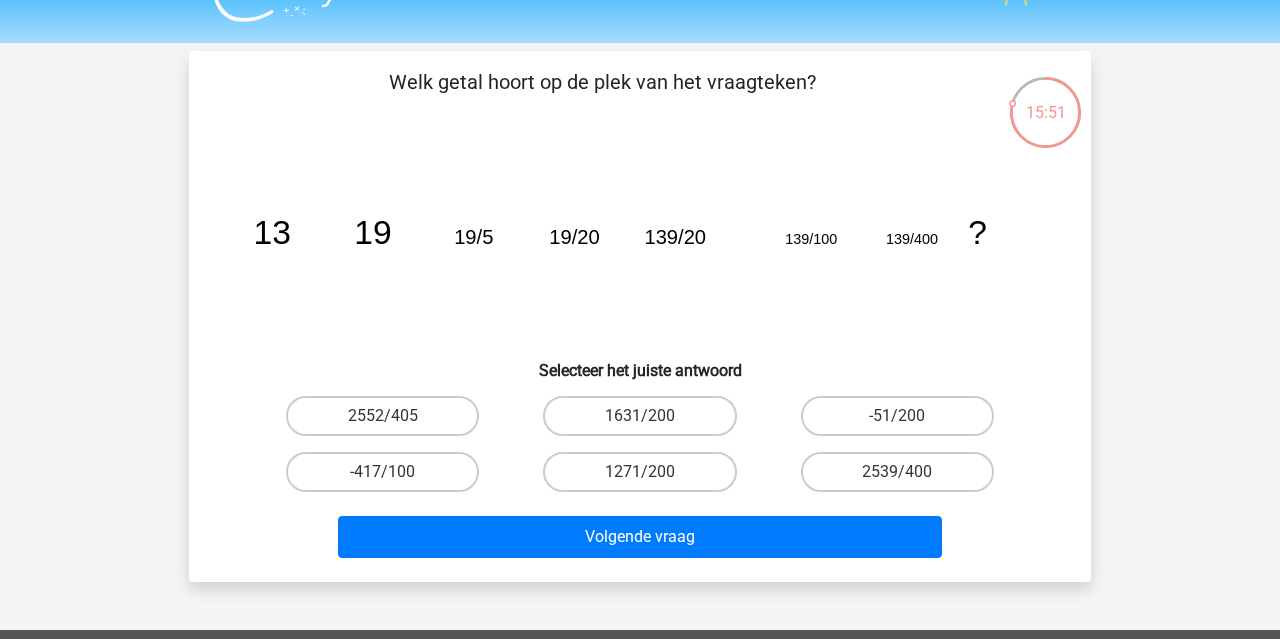 click on "2539/400" at bounding box center (903, 478) 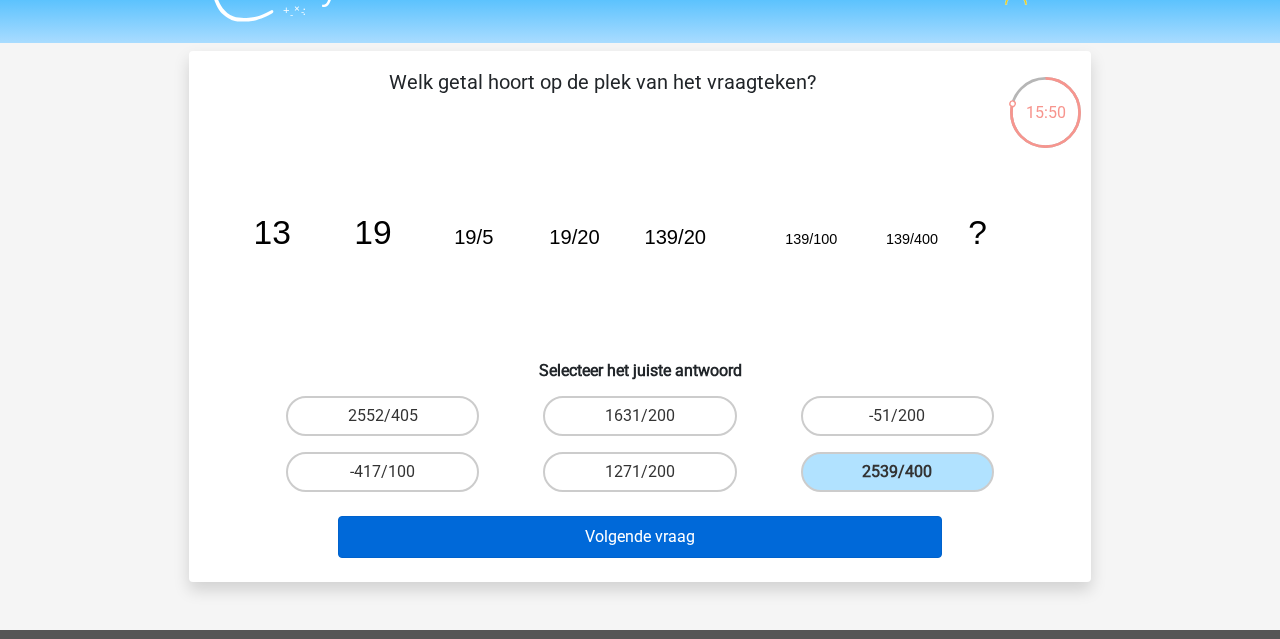 click on "Volgende vraag" at bounding box center [640, 537] 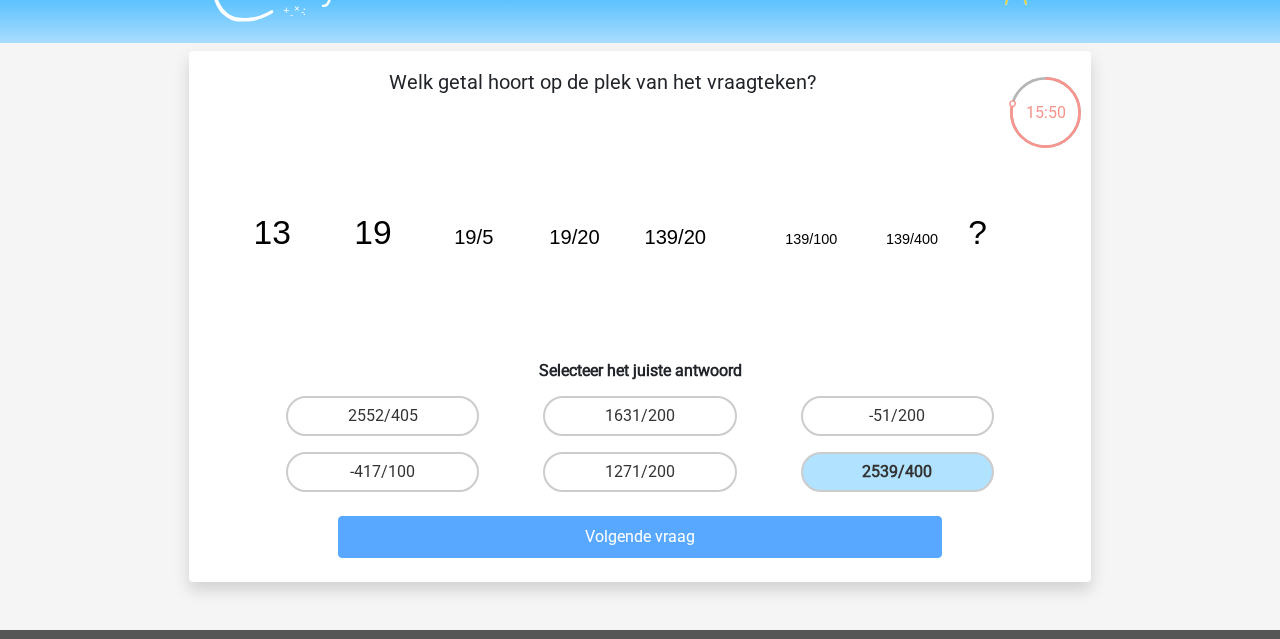 scroll, scrollTop: 92, scrollLeft: 0, axis: vertical 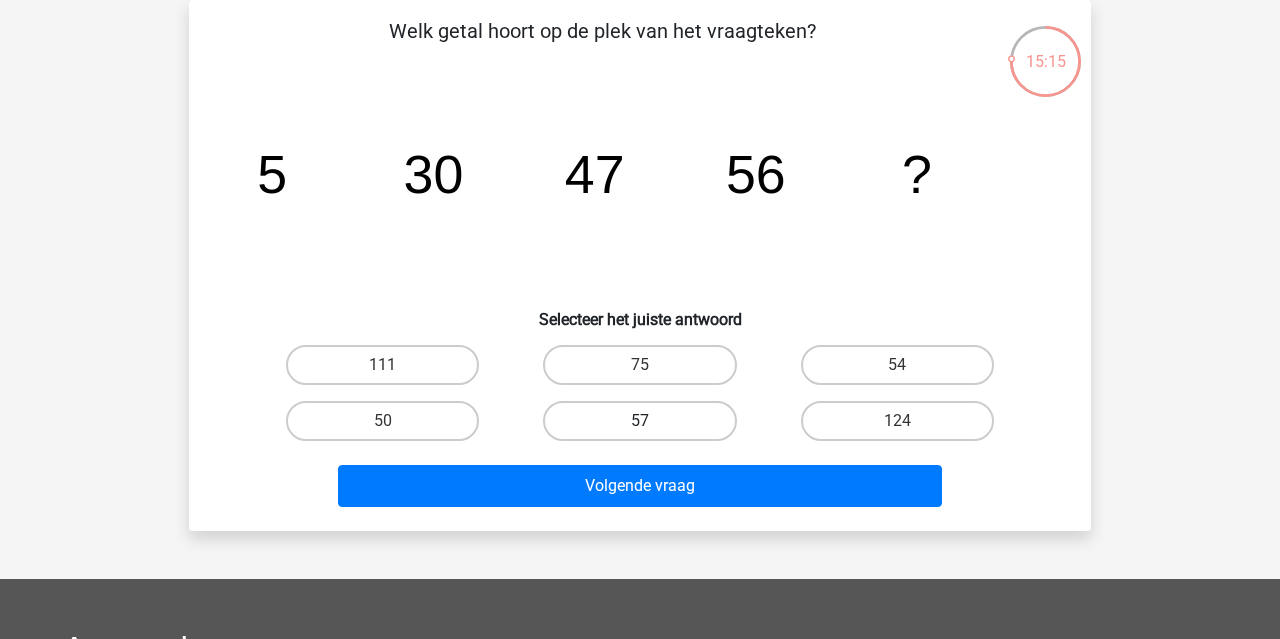 click on "57" at bounding box center [639, 421] 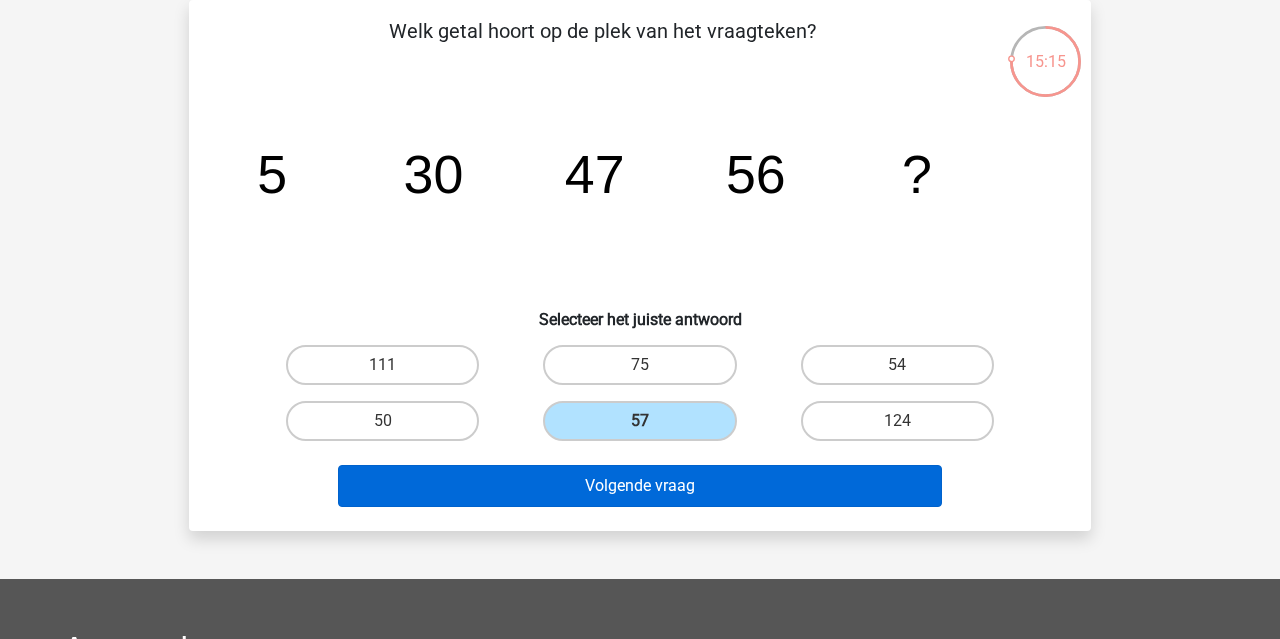 click on "Volgende vraag" at bounding box center (640, 486) 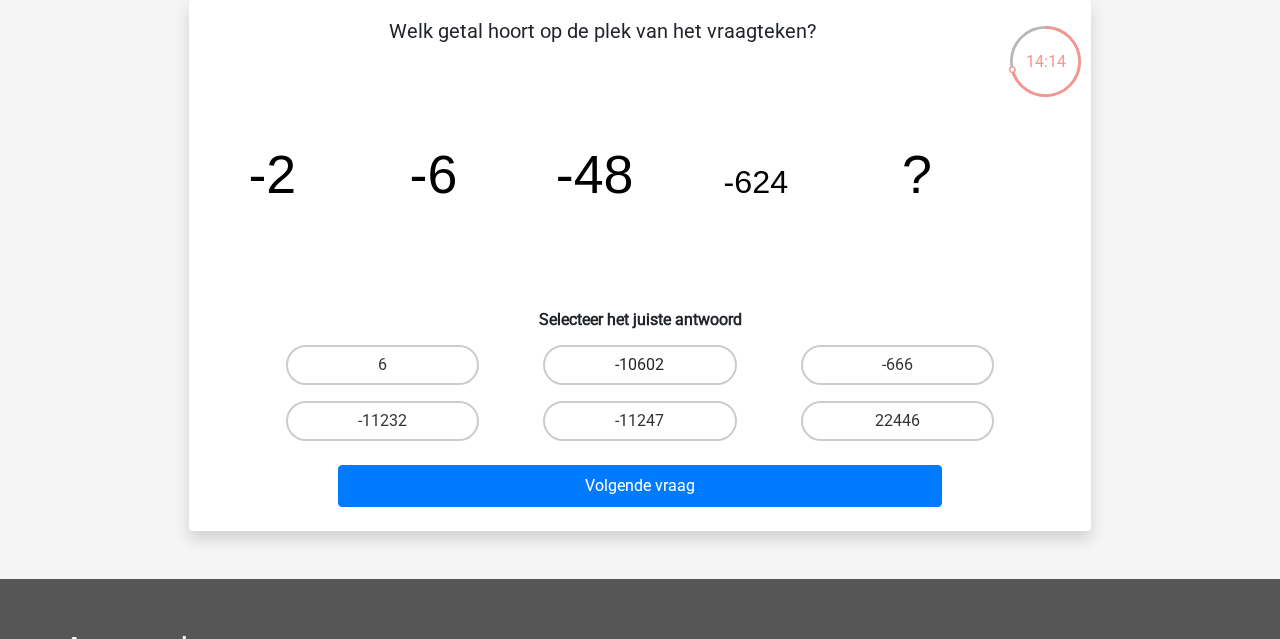 click on "-10602" at bounding box center (639, 365) 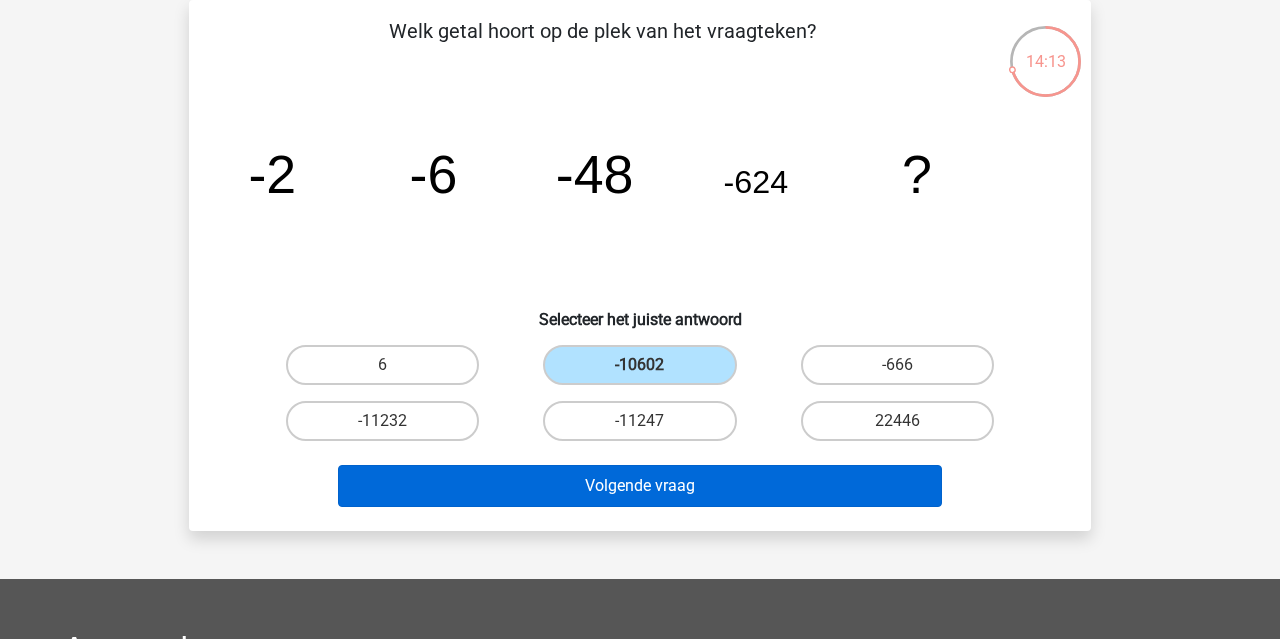 click on "Volgende vraag" at bounding box center (640, 486) 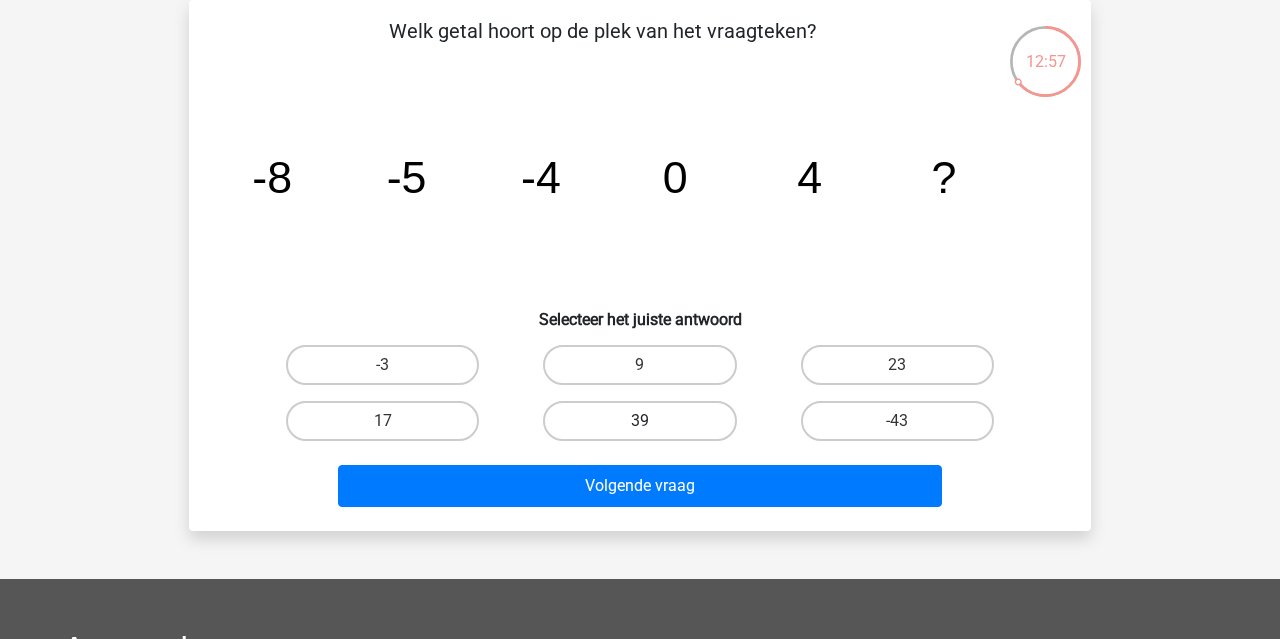click on "39" at bounding box center [639, 421] 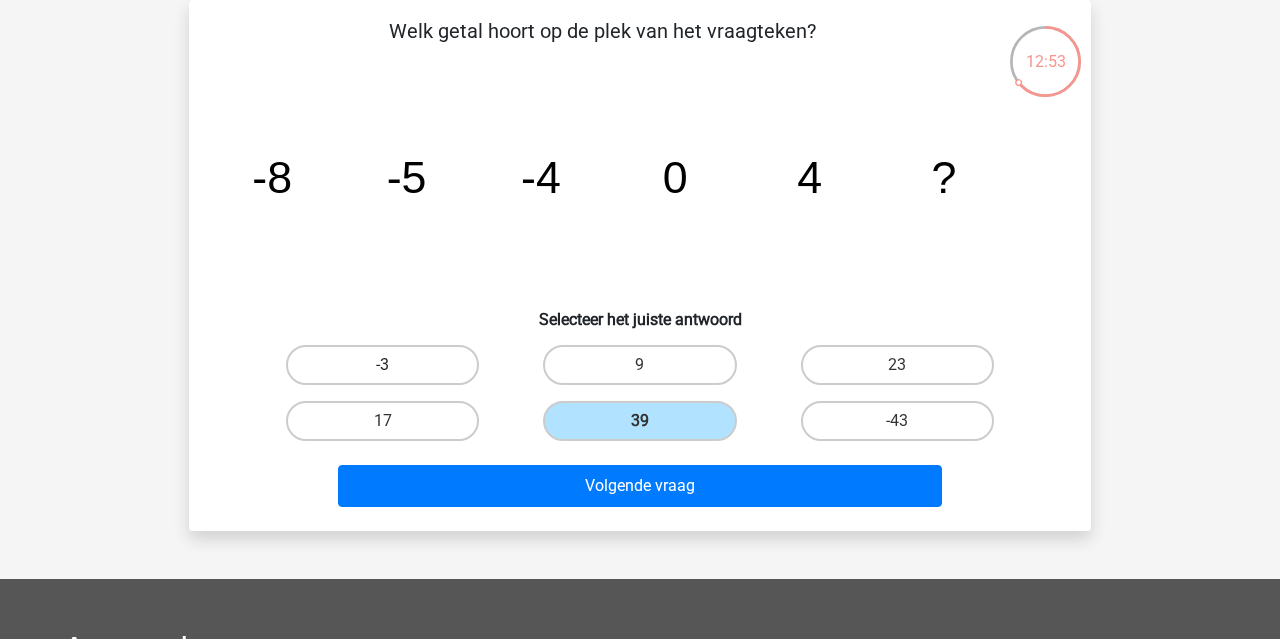 click on "-3" at bounding box center (382, 365) 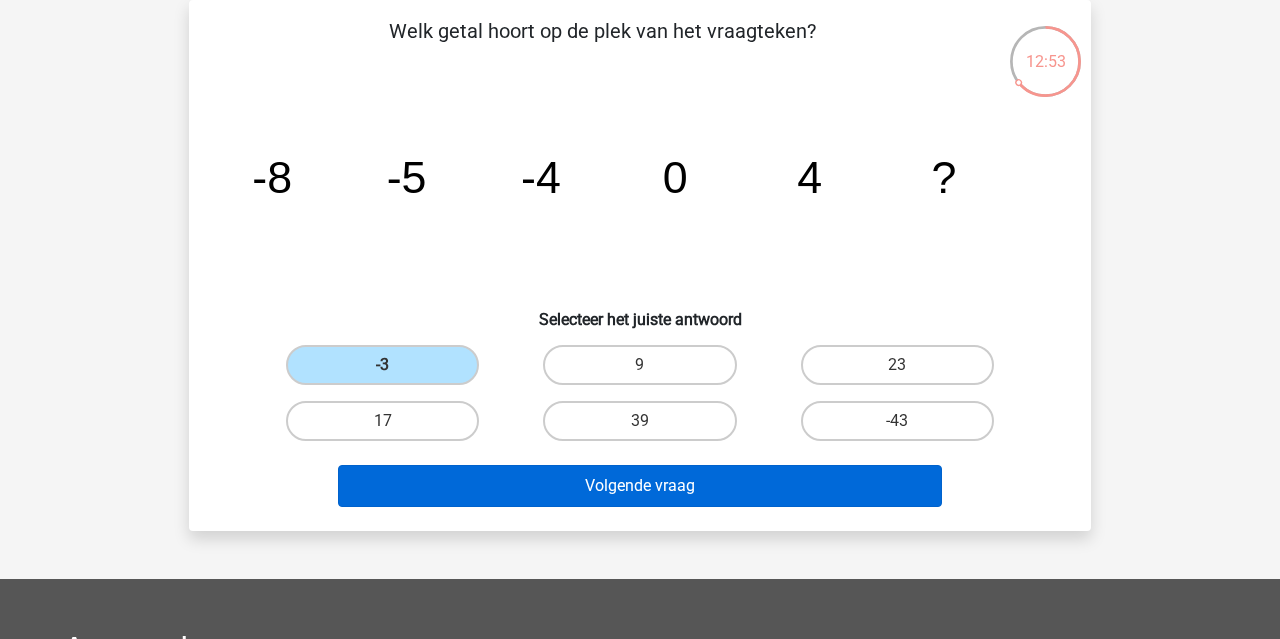 click on "Volgende vraag" at bounding box center (640, 486) 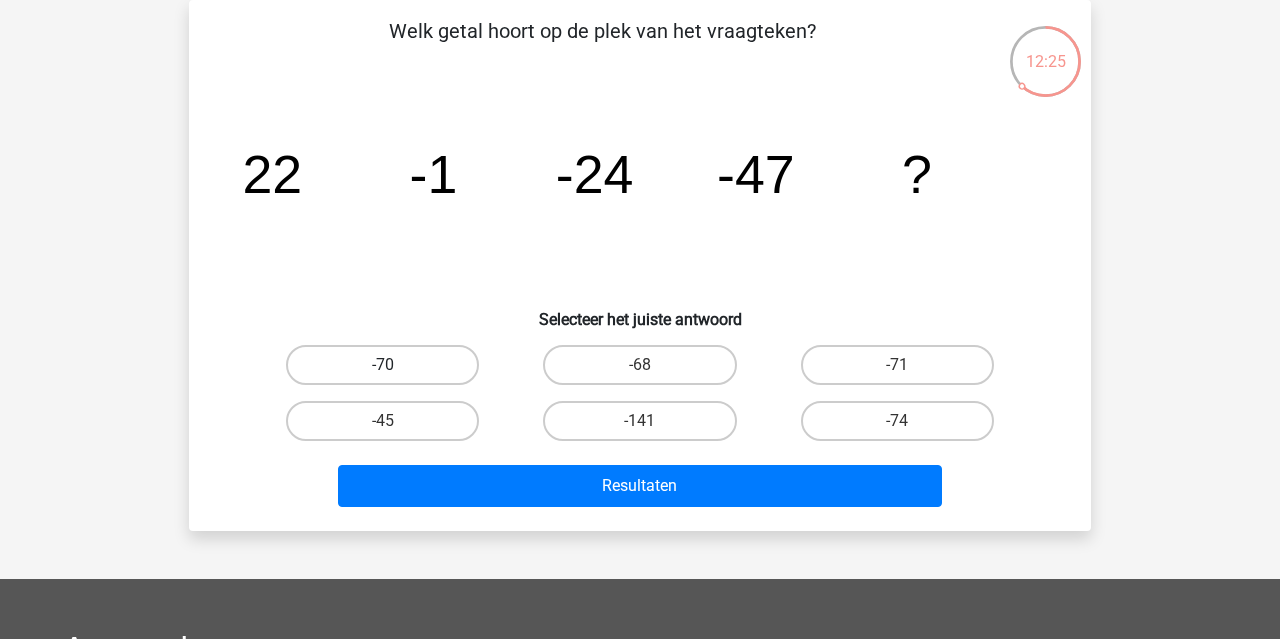 click on "-70" at bounding box center [382, 365] 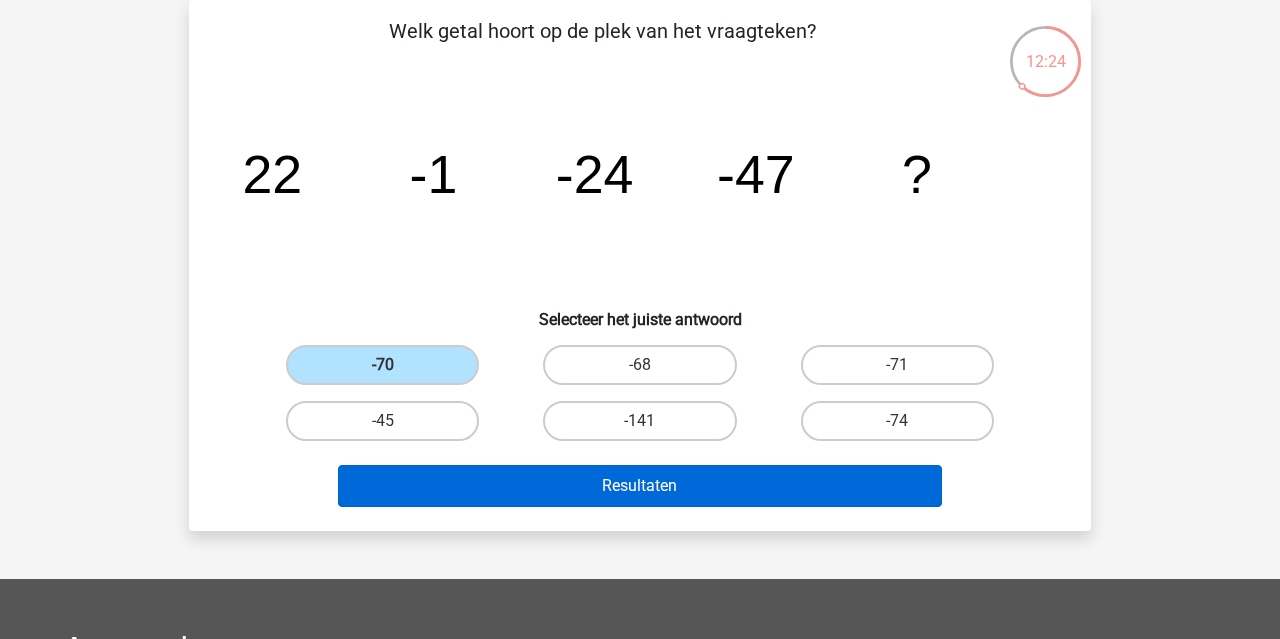 click on "Resultaten" at bounding box center [640, 486] 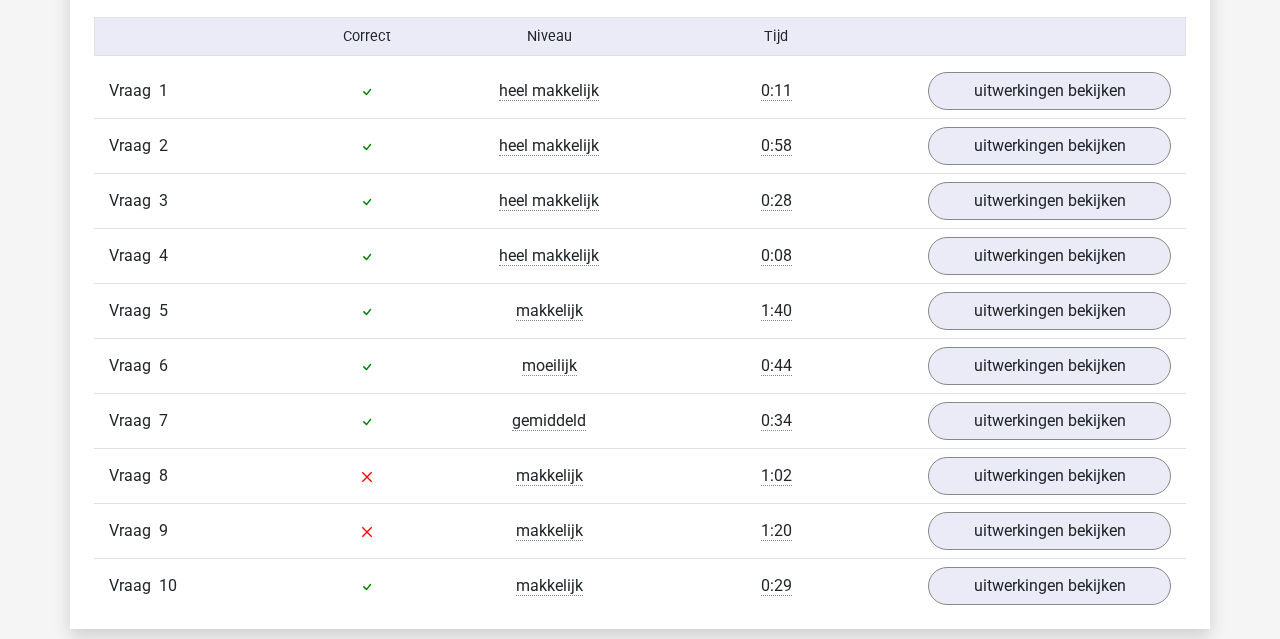 scroll, scrollTop: 1289, scrollLeft: 0, axis: vertical 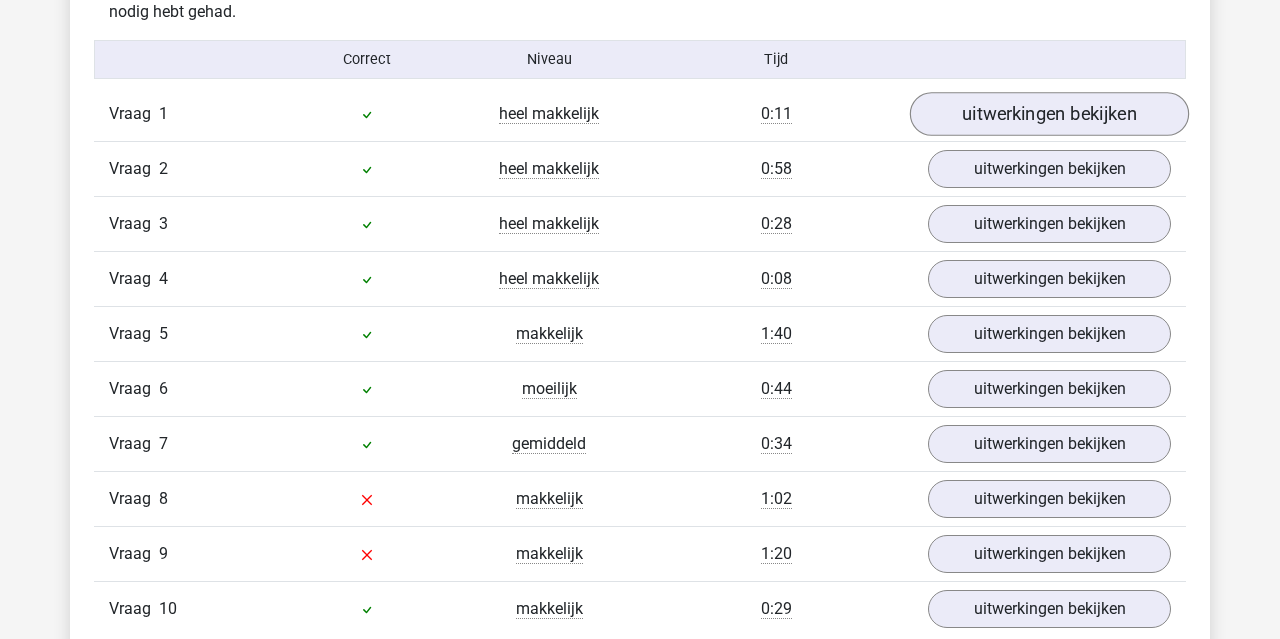 click on "uitwerkingen bekijken" at bounding box center (1049, 114) 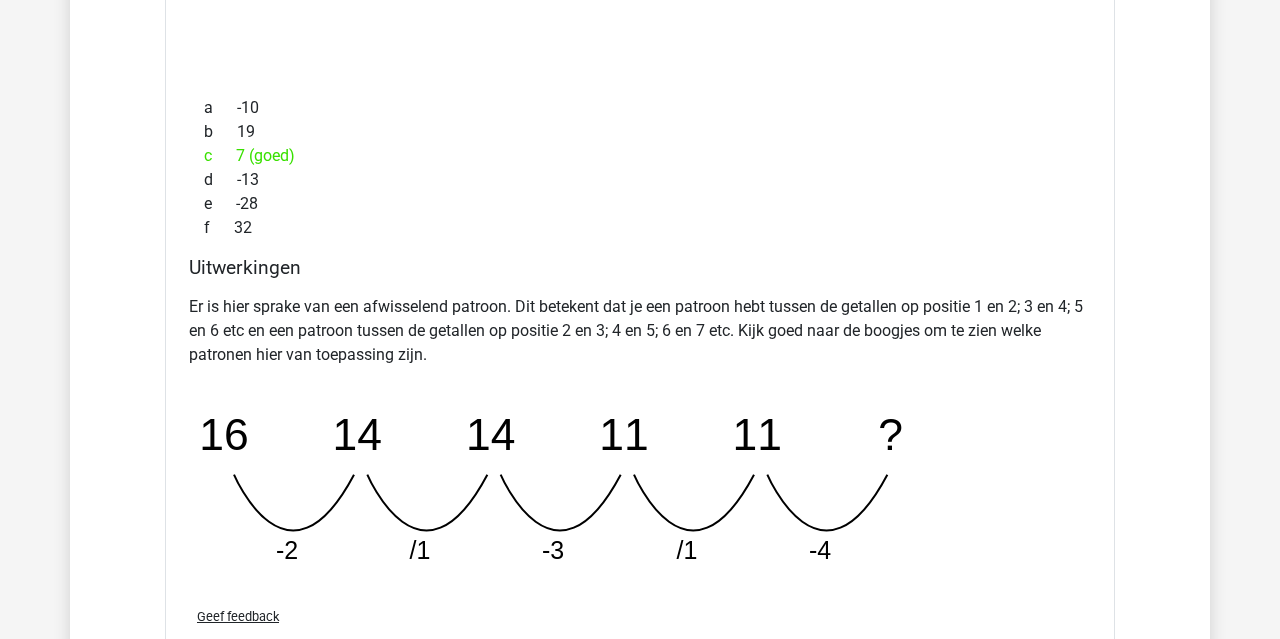 scroll, scrollTop: 1129, scrollLeft: 0, axis: vertical 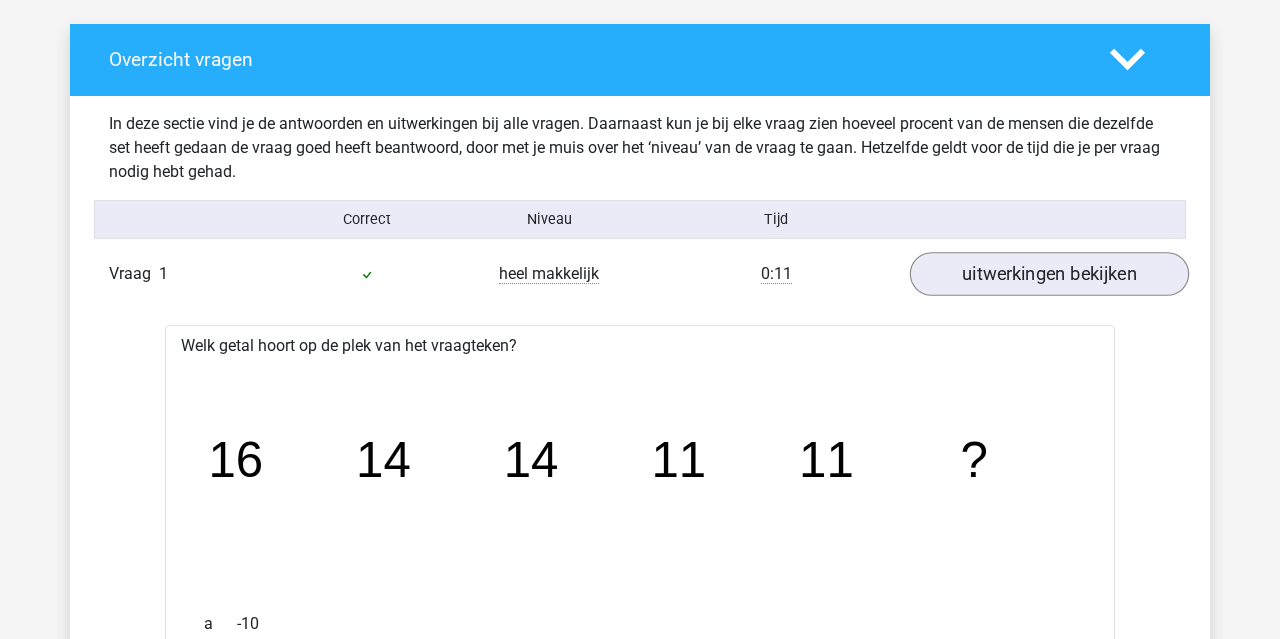 click on "uitwerkingen bekijken" at bounding box center (1049, 274) 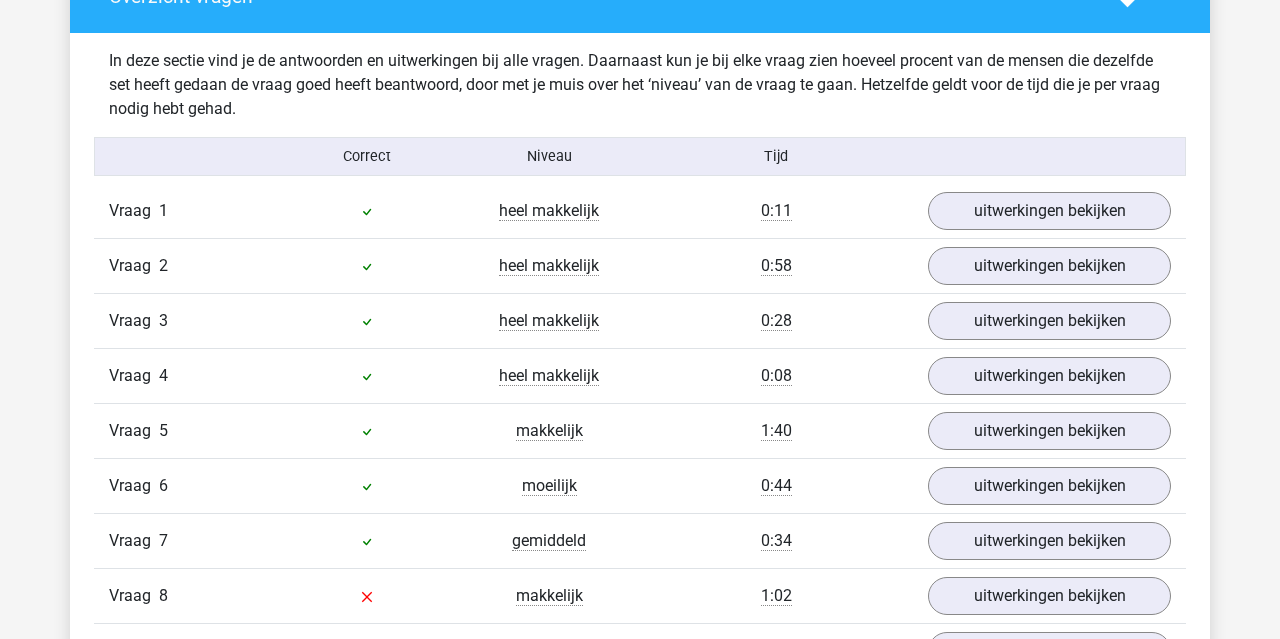 scroll, scrollTop: 1210, scrollLeft: 0, axis: vertical 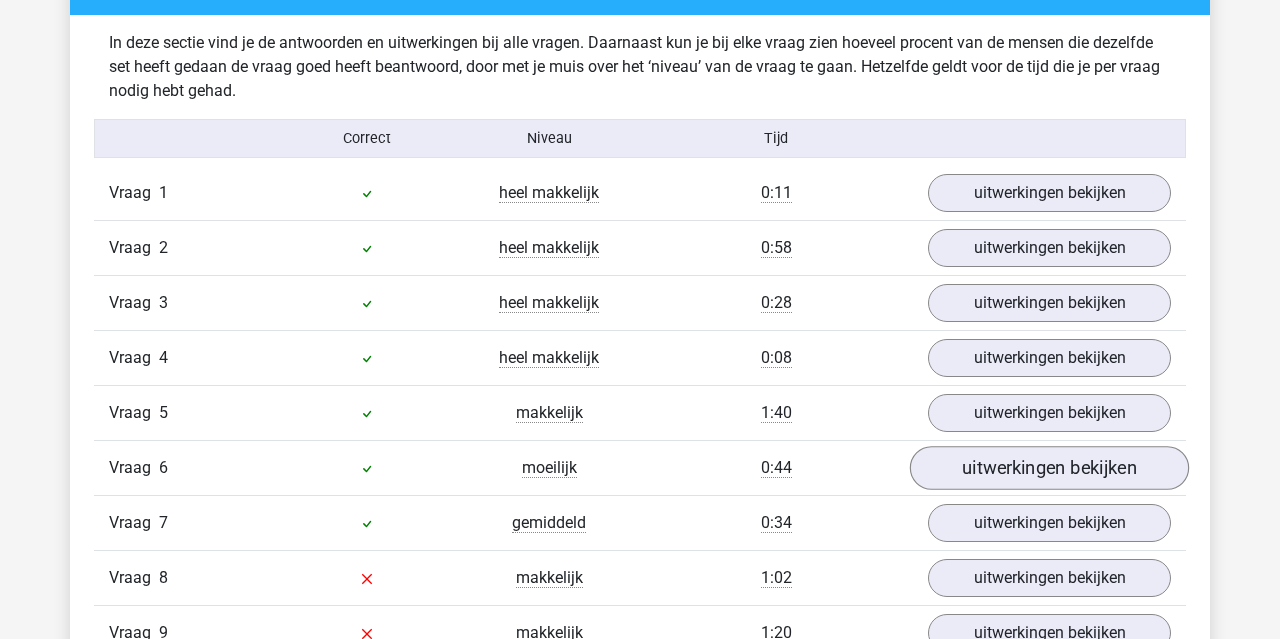 click on "uitwerkingen bekijken" at bounding box center (1049, 468) 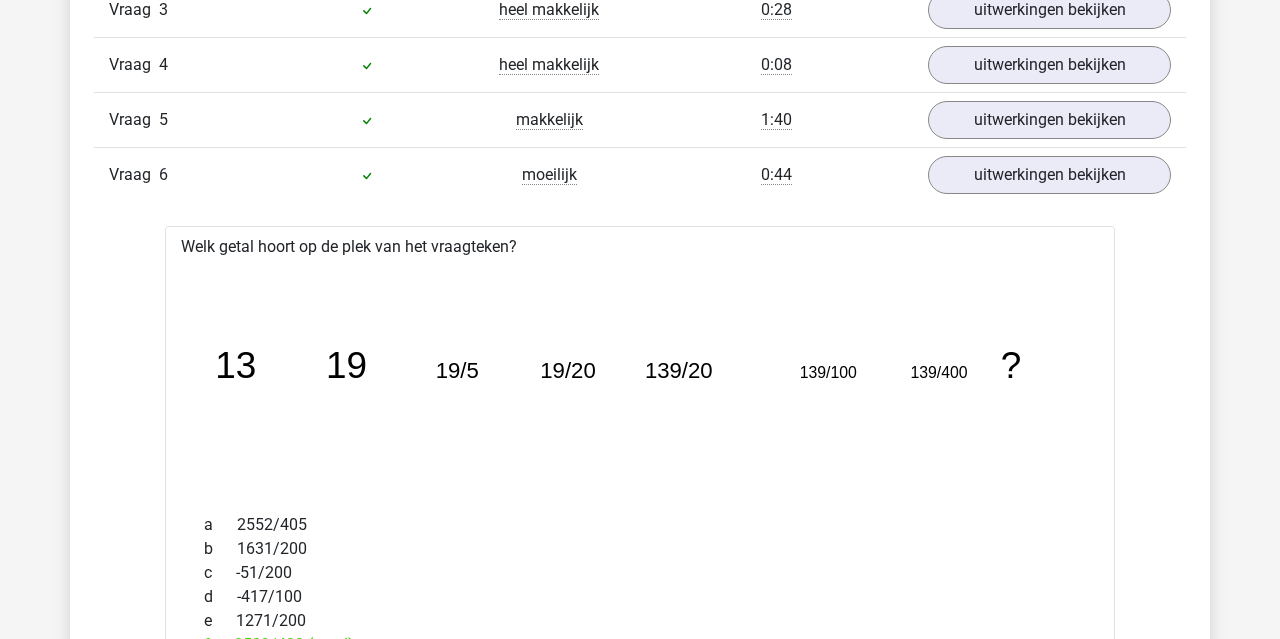 scroll, scrollTop: 1496, scrollLeft: 0, axis: vertical 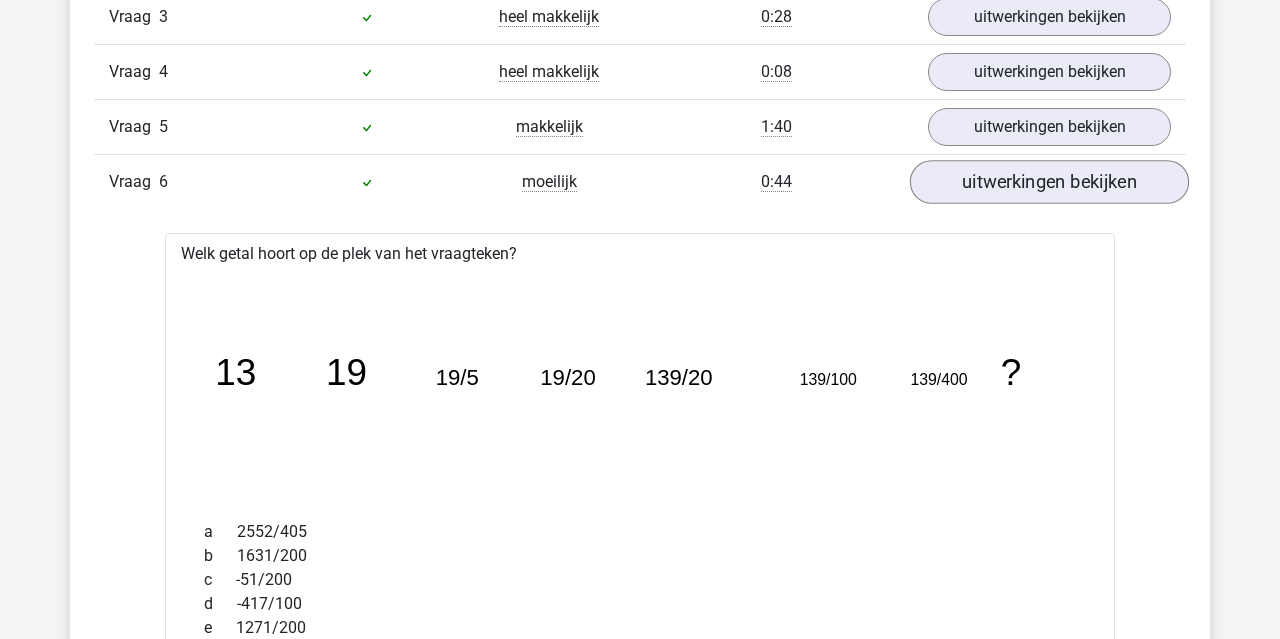 click on "uitwerkingen bekijken" at bounding box center [1049, 182] 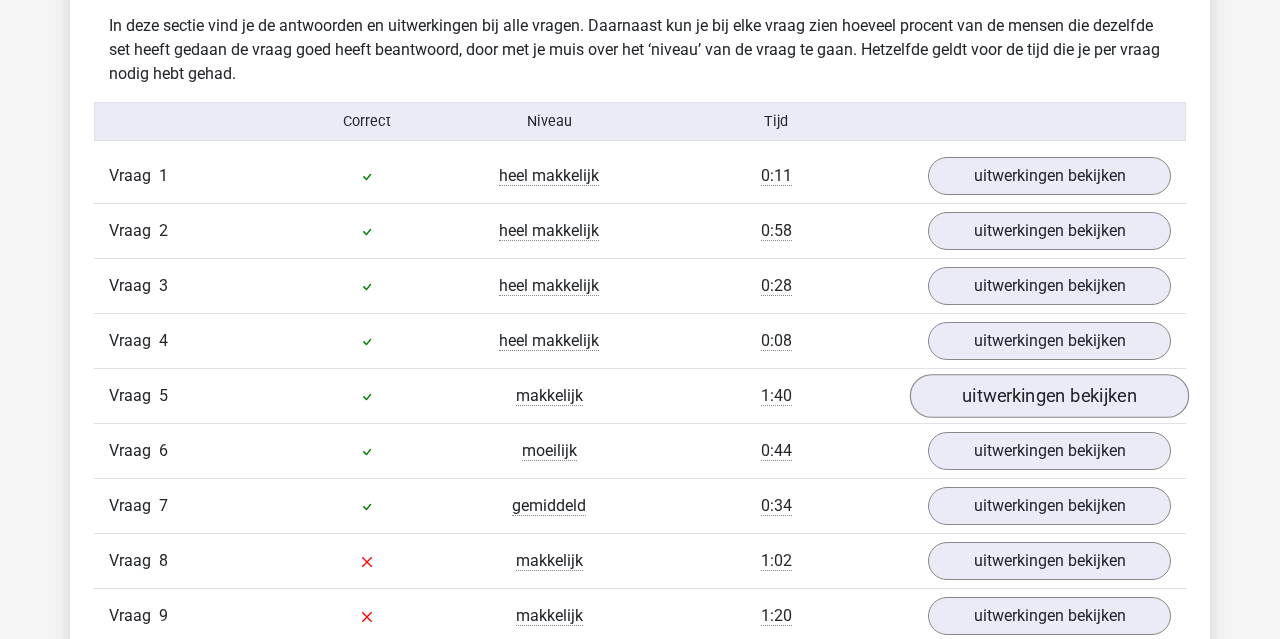 scroll, scrollTop: 1229, scrollLeft: 0, axis: vertical 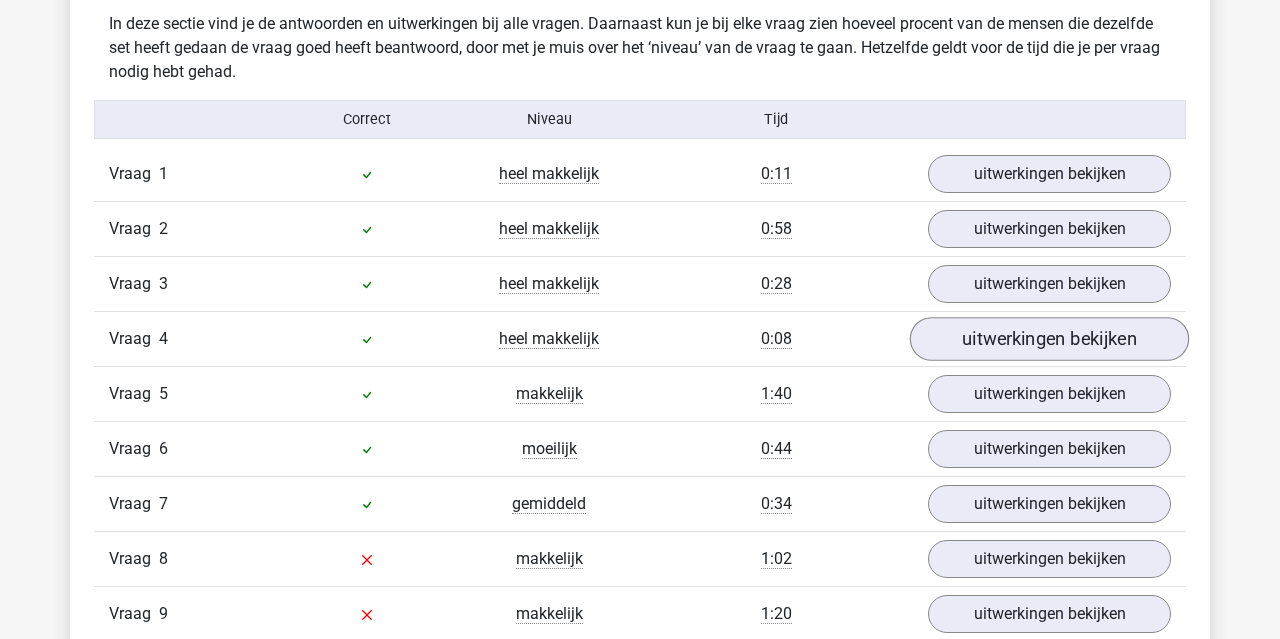 click on "uitwerkingen bekijken" at bounding box center (1049, 339) 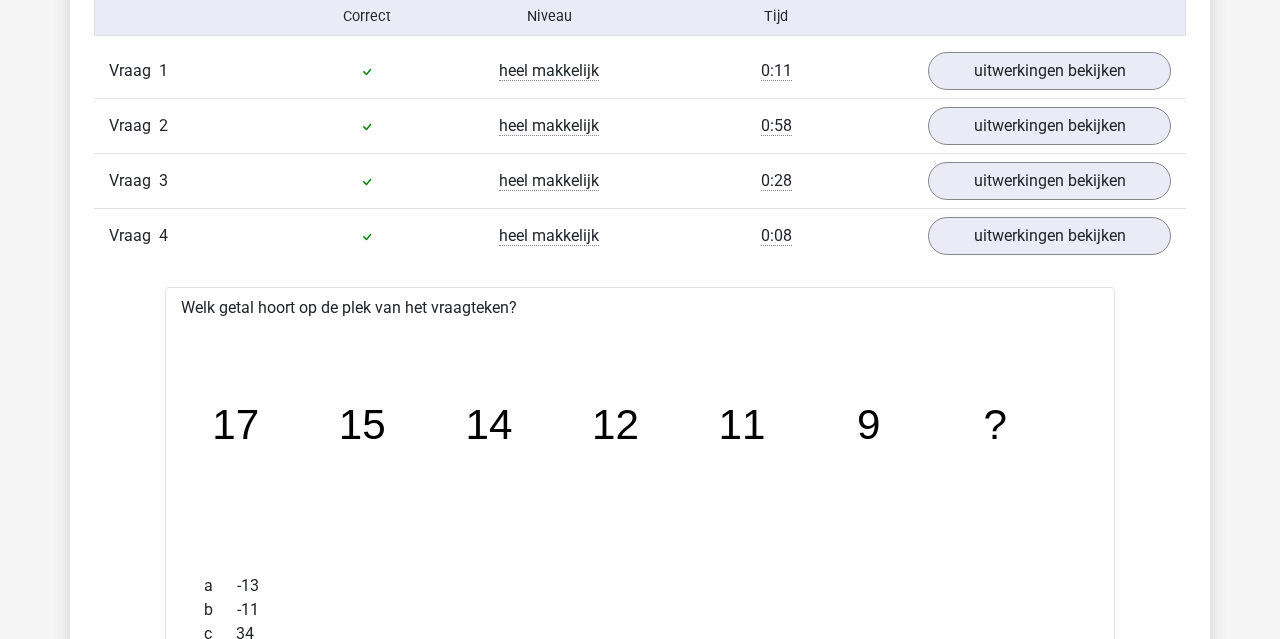 scroll, scrollTop: 1230, scrollLeft: 0, axis: vertical 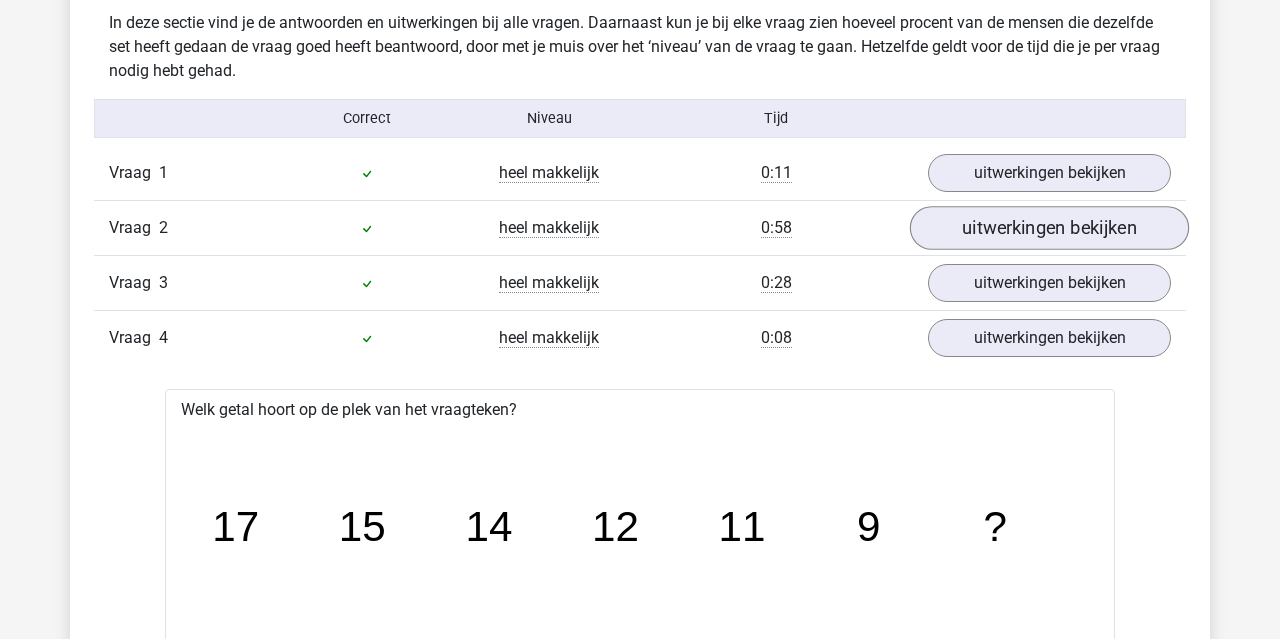 click on "uitwerkingen bekijken" at bounding box center [1049, 228] 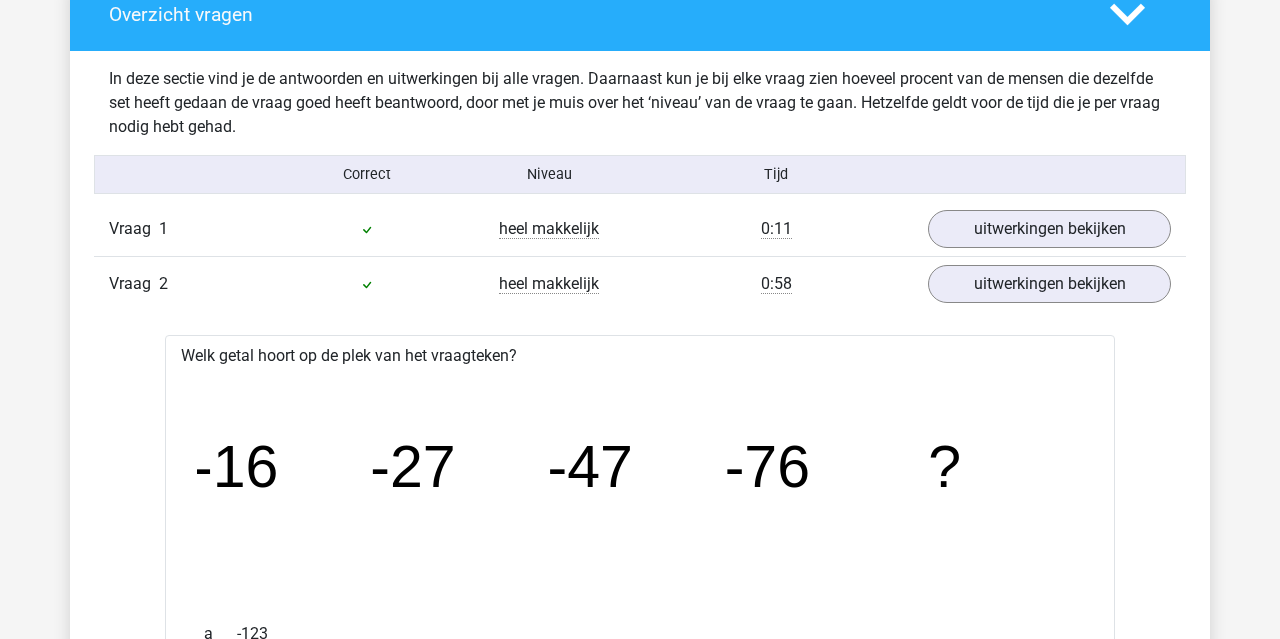 scroll, scrollTop: 1026, scrollLeft: 0, axis: vertical 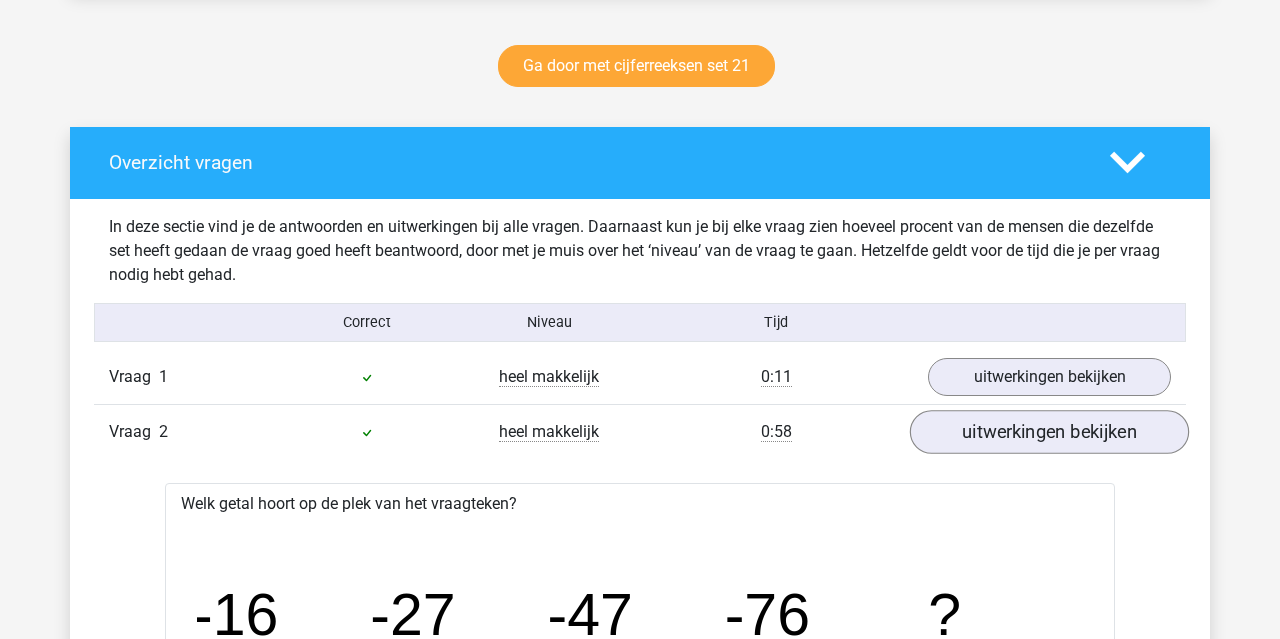click on "uitwerkingen bekijken" at bounding box center (1049, 432) 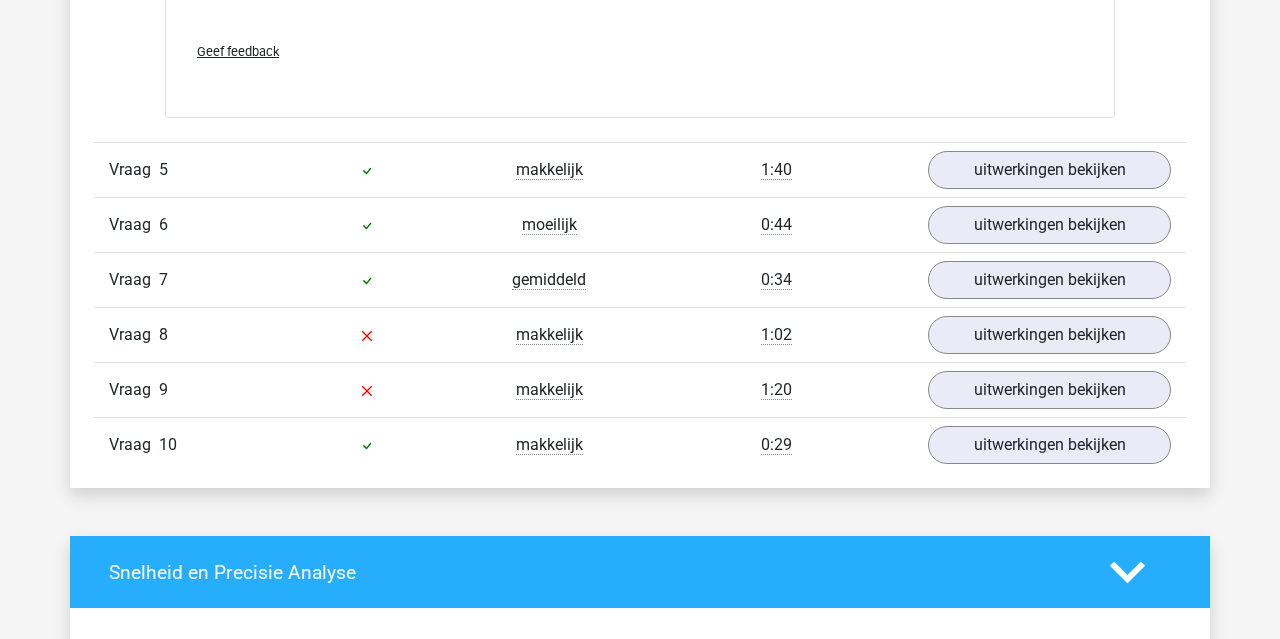 scroll, scrollTop: 2370, scrollLeft: 0, axis: vertical 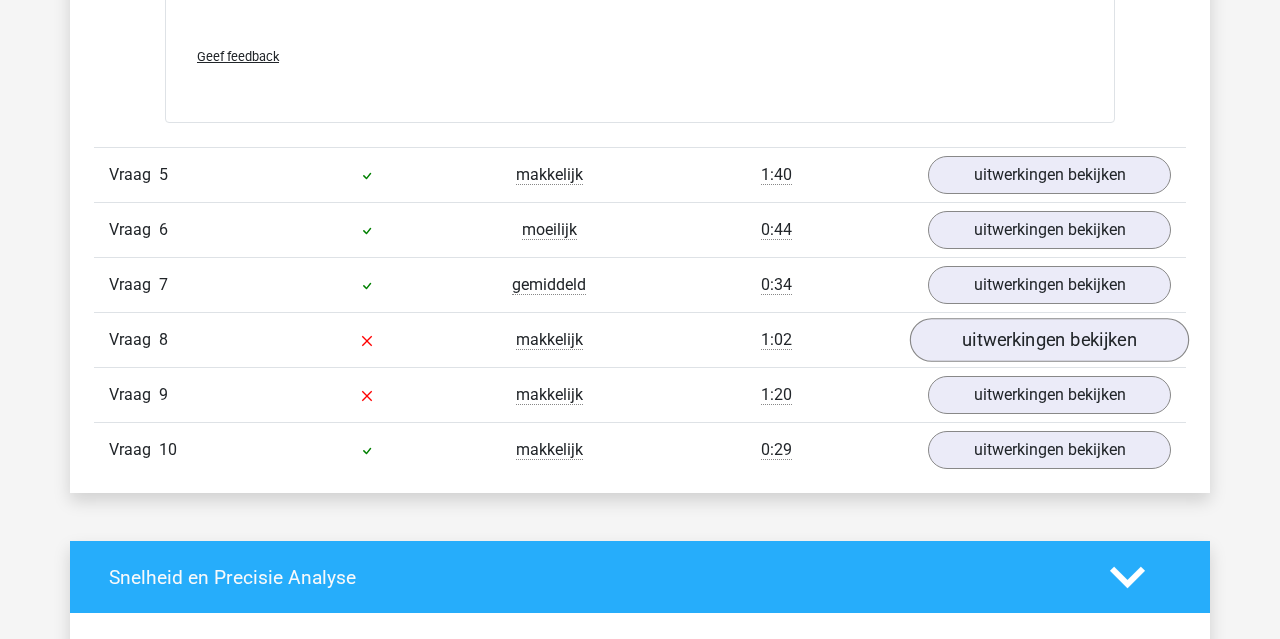 click on "uitwerkingen bekijken" at bounding box center [1049, 340] 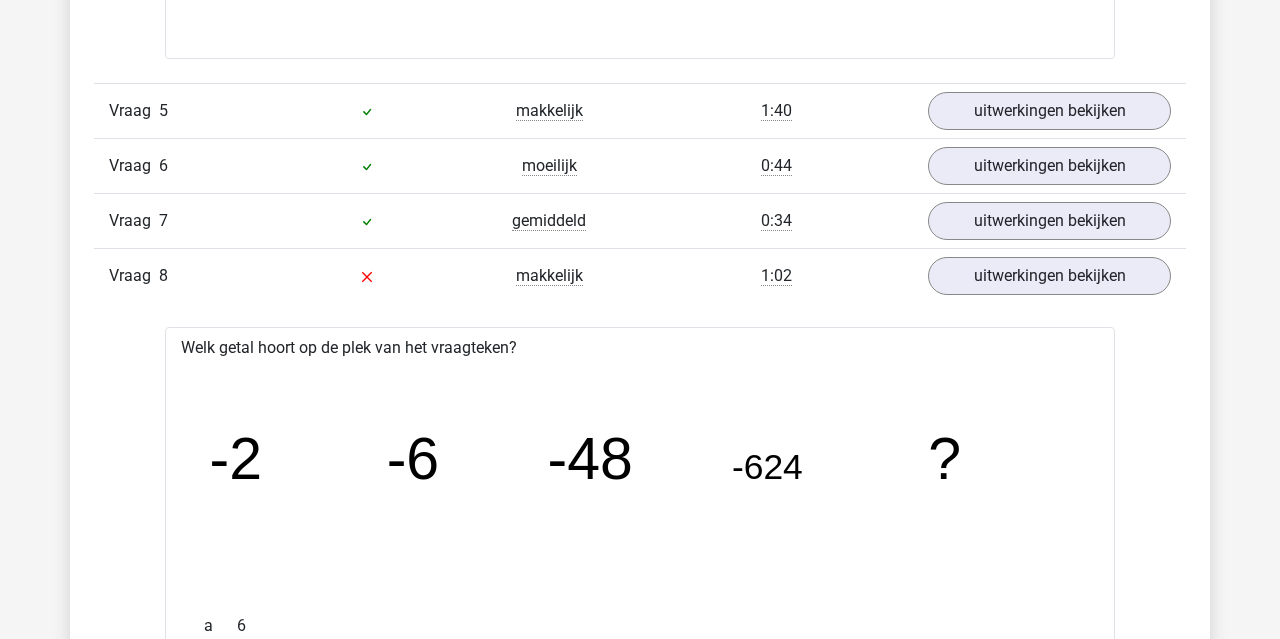 scroll, scrollTop: 2392, scrollLeft: 0, axis: vertical 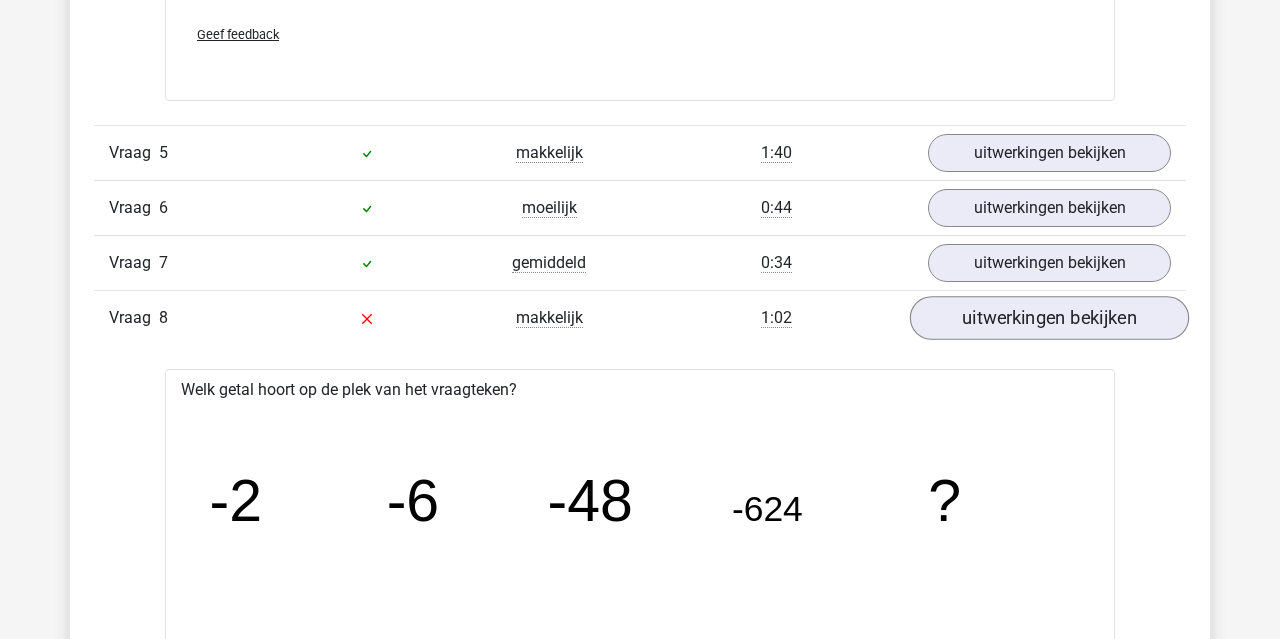 click on "uitwerkingen bekijken" at bounding box center (1049, 318) 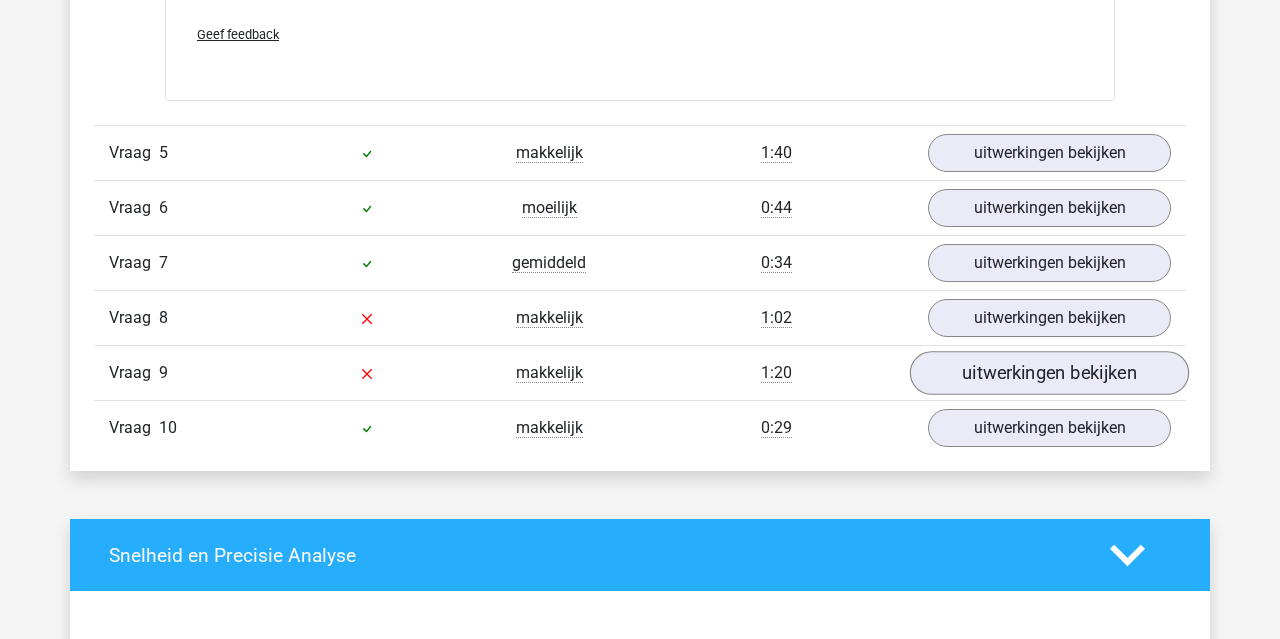 click on "uitwerkingen bekijken" at bounding box center [1049, 373] 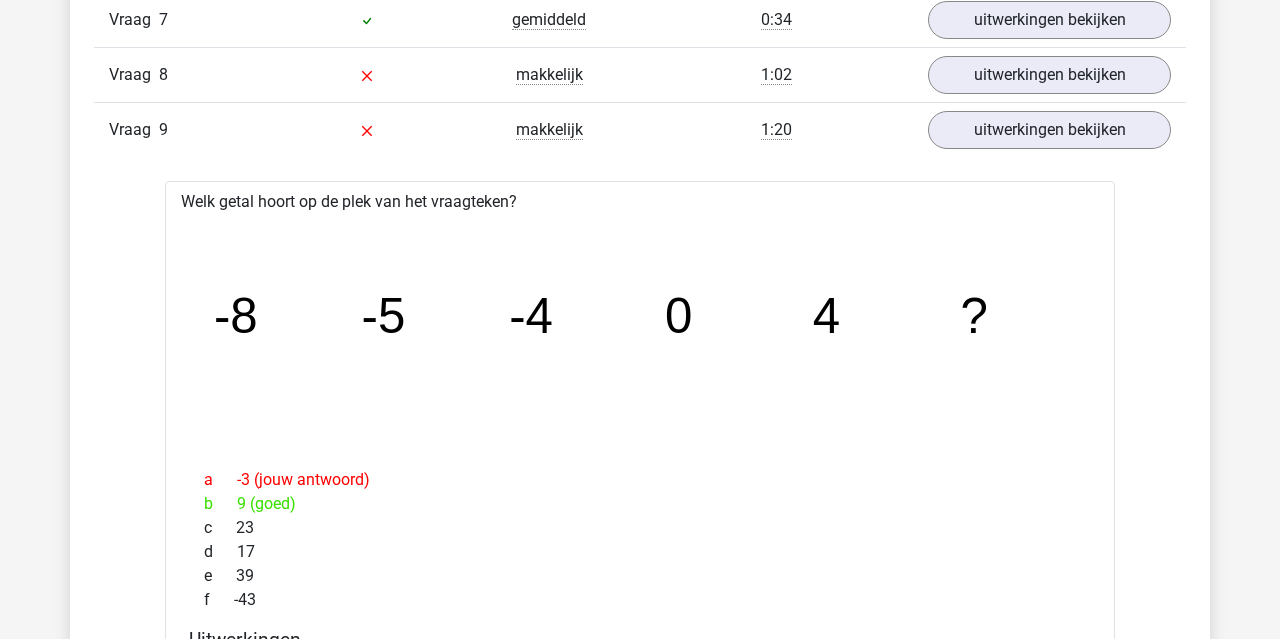 scroll, scrollTop: 2552, scrollLeft: 0, axis: vertical 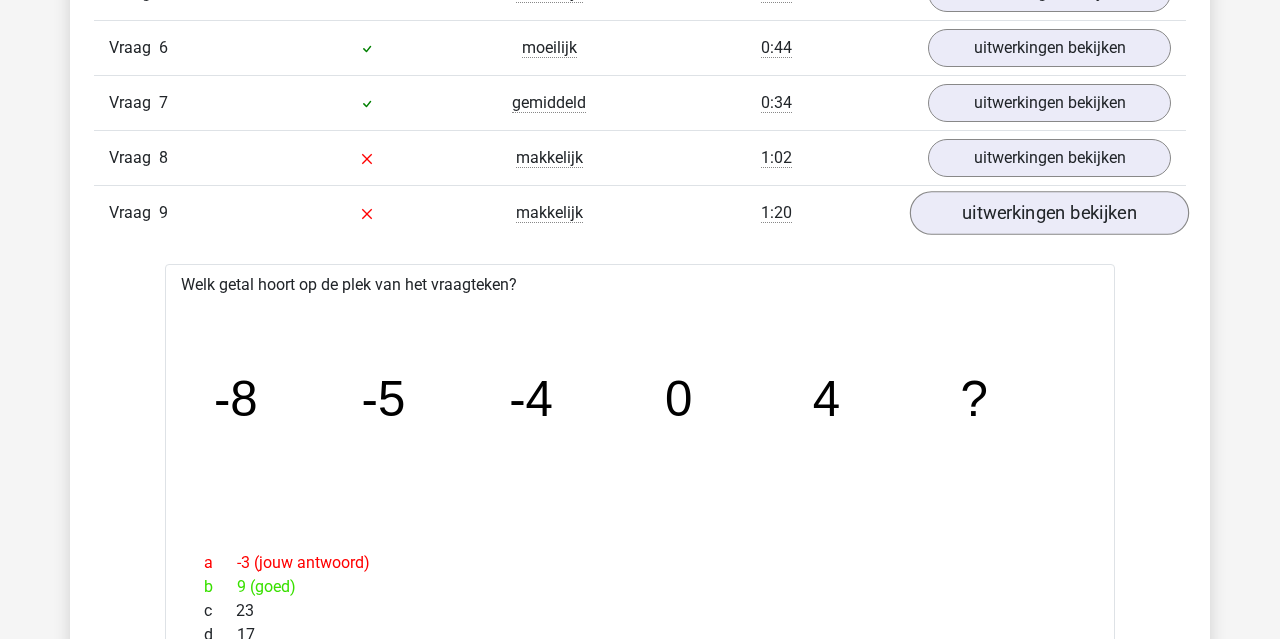 click on "uitwerkingen bekijken" at bounding box center (1049, 213) 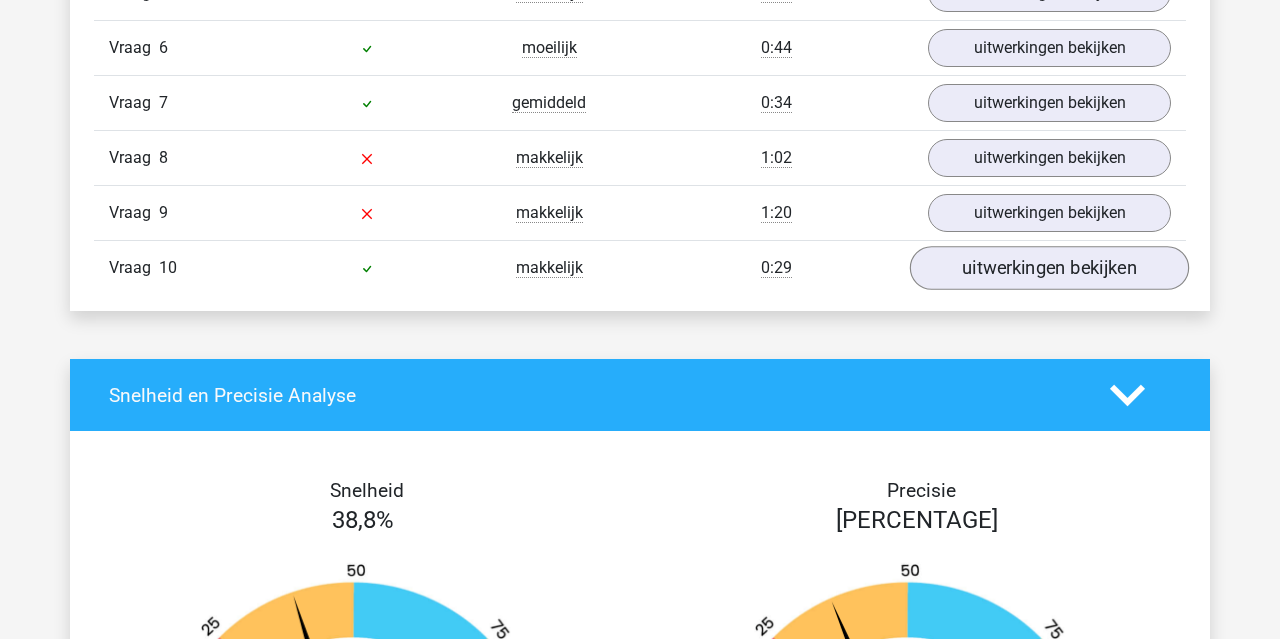 click on "uitwerkingen bekijken" at bounding box center [1049, 268] 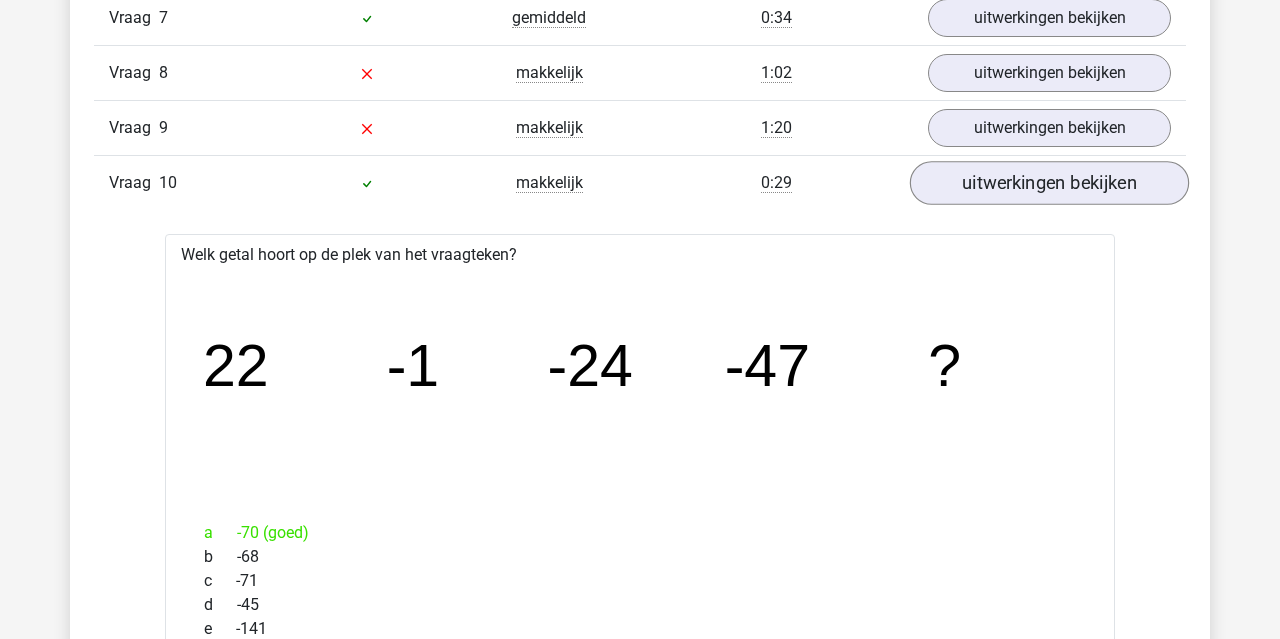 click on "uitwerkingen bekijken" at bounding box center (1049, 183) 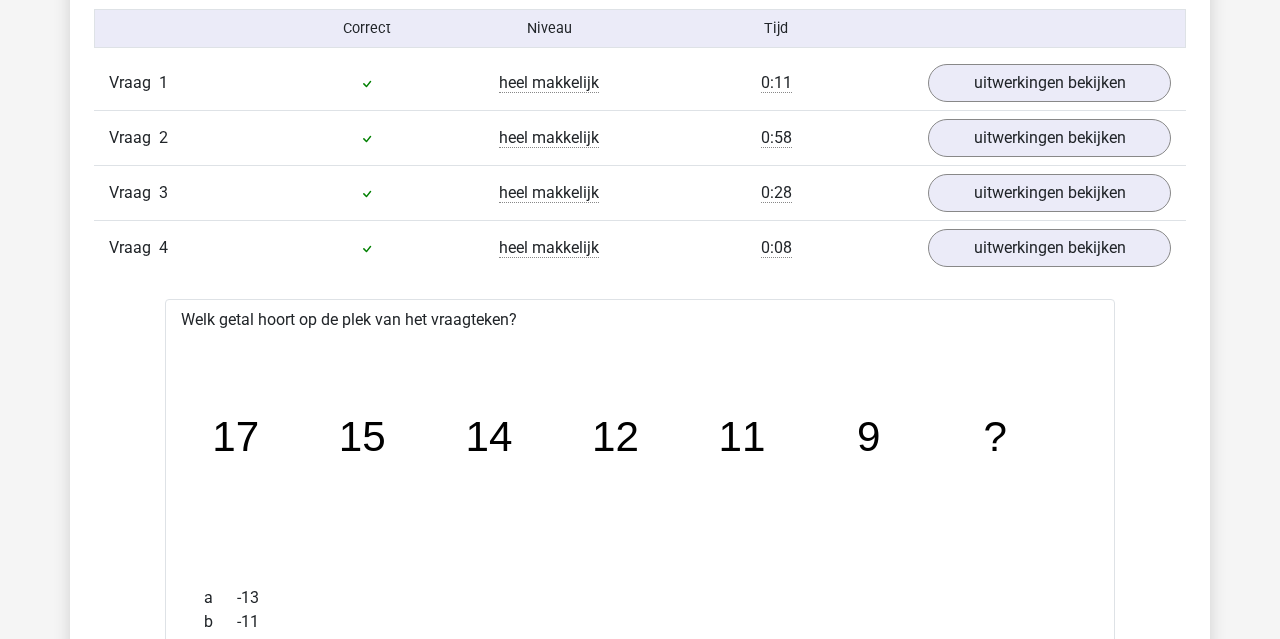 scroll, scrollTop: 1305, scrollLeft: 0, axis: vertical 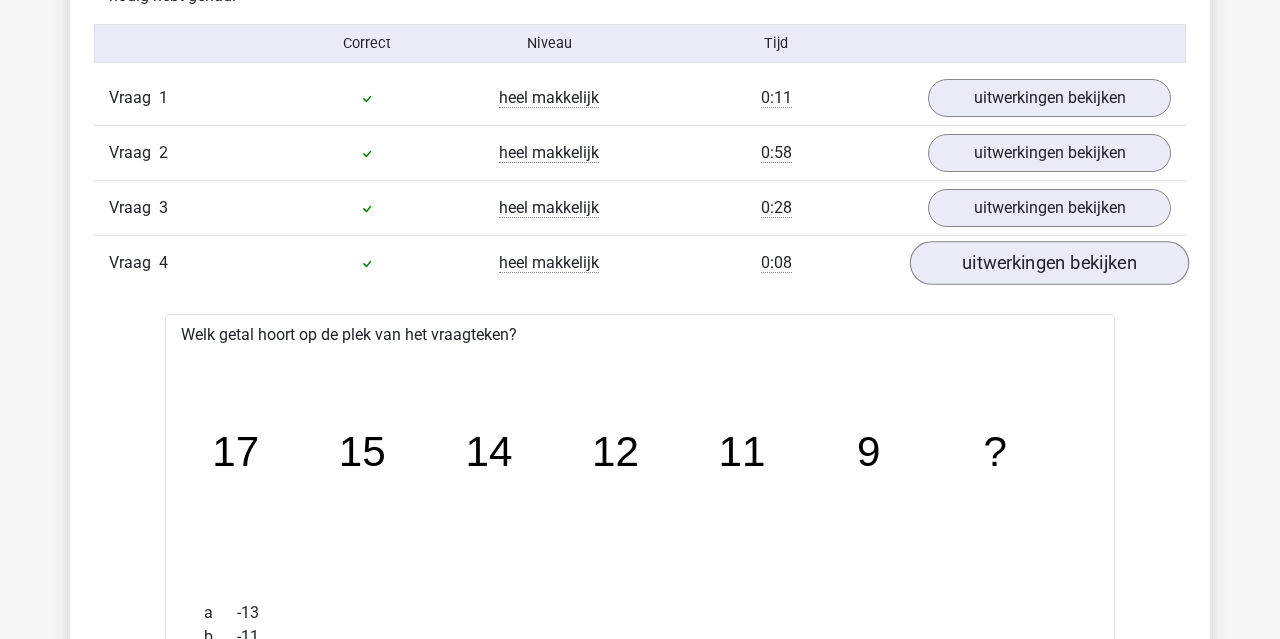 click on "uitwerkingen bekijken" at bounding box center [1049, 263] 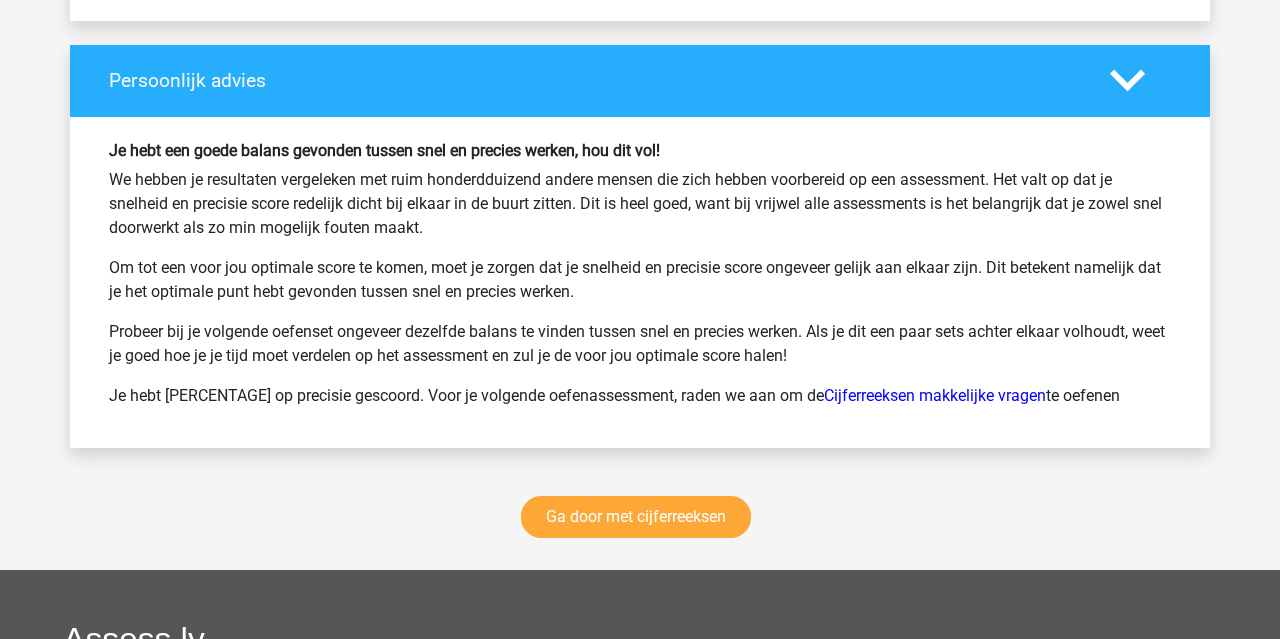 scroll, scrollTop: 2639, scrollLeft: 0, axis: vertical 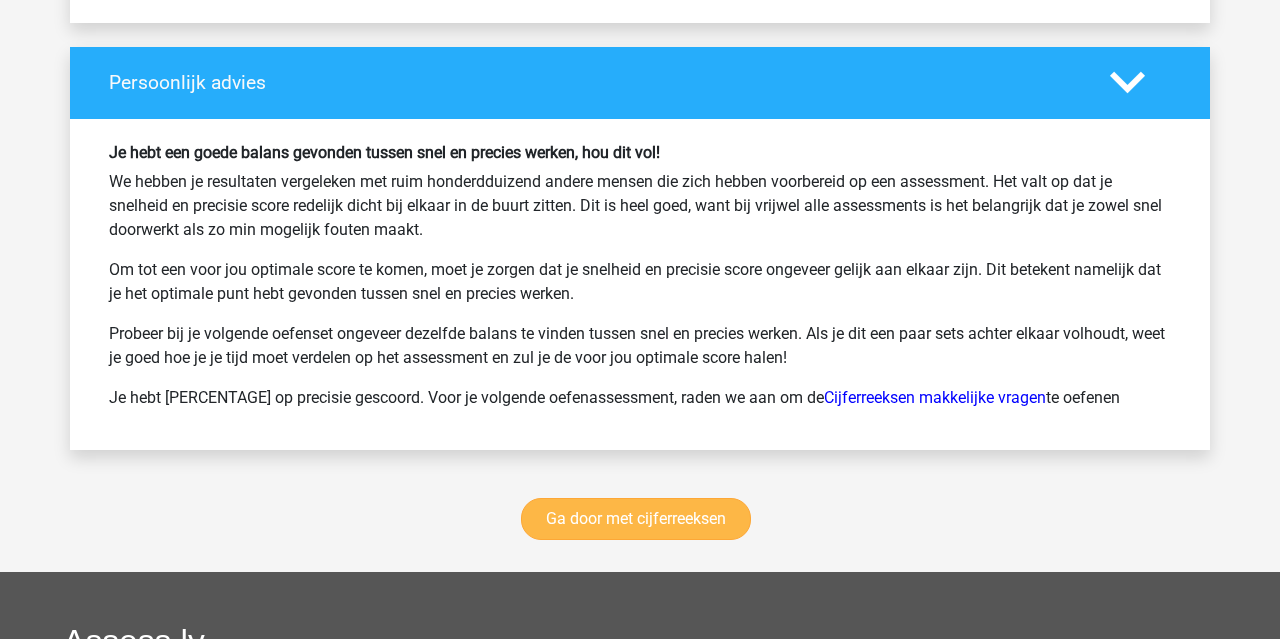 click on "Ga door met cijferreeksen" at bounding box center (636, 519) 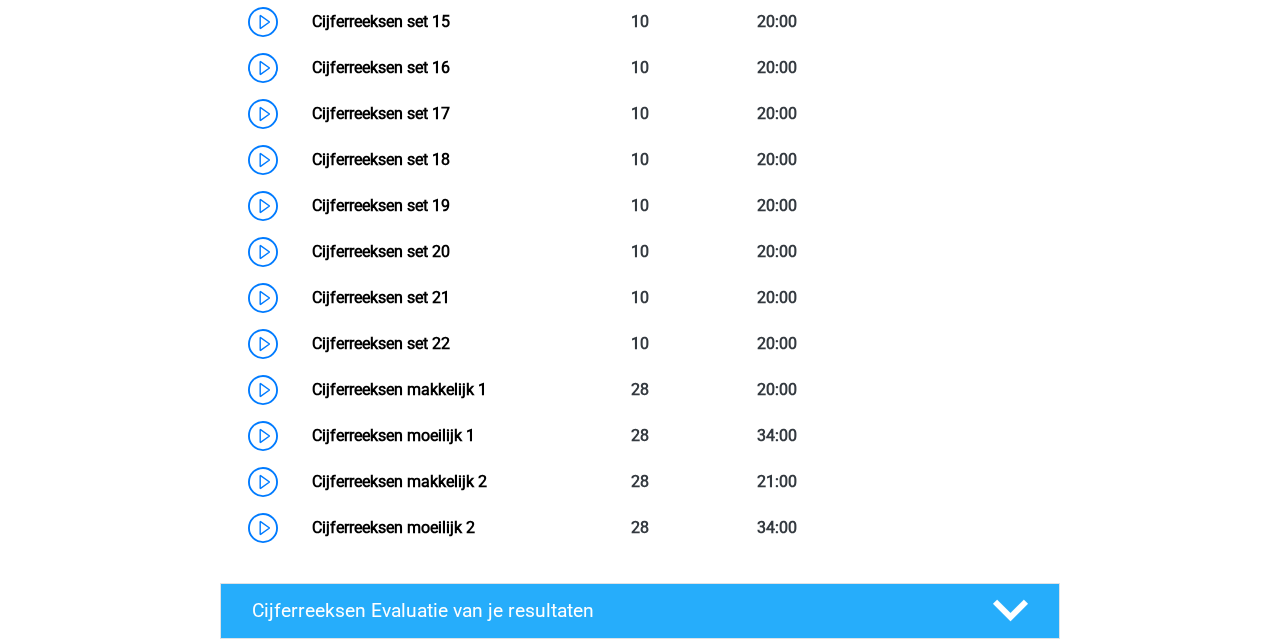 scroll, scrollTop: 1749, scrollLeft: 0, axis: vertical 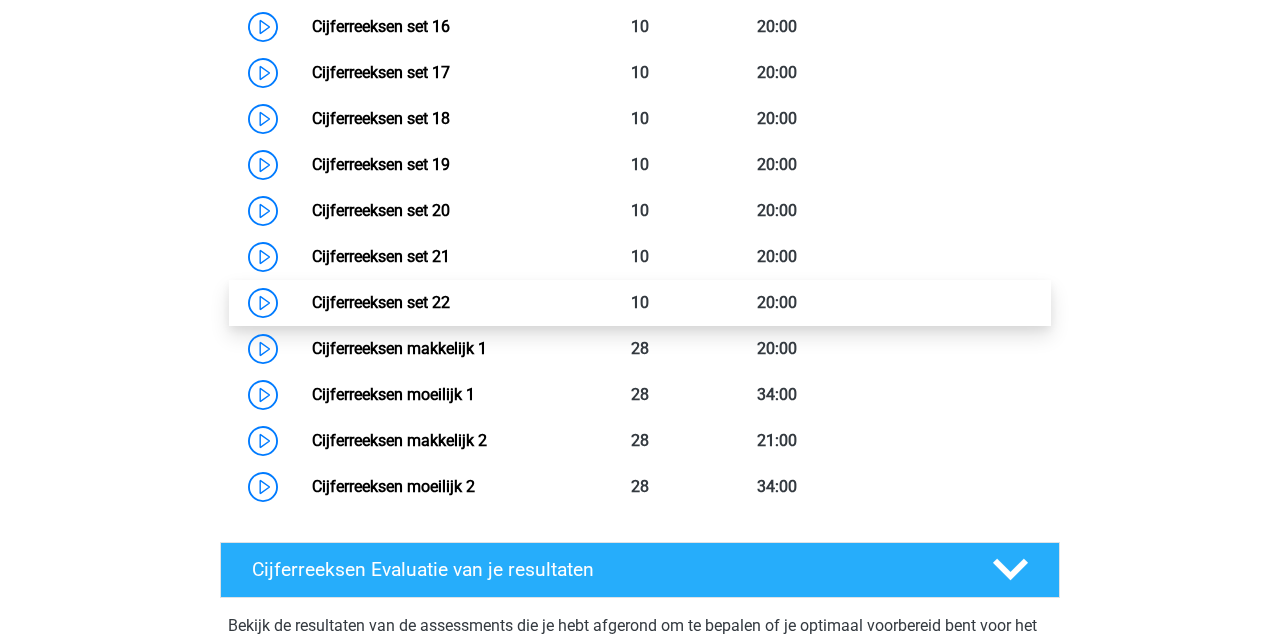 click on "Cijferreeksen
set 22" at bounding box center (381, 302) 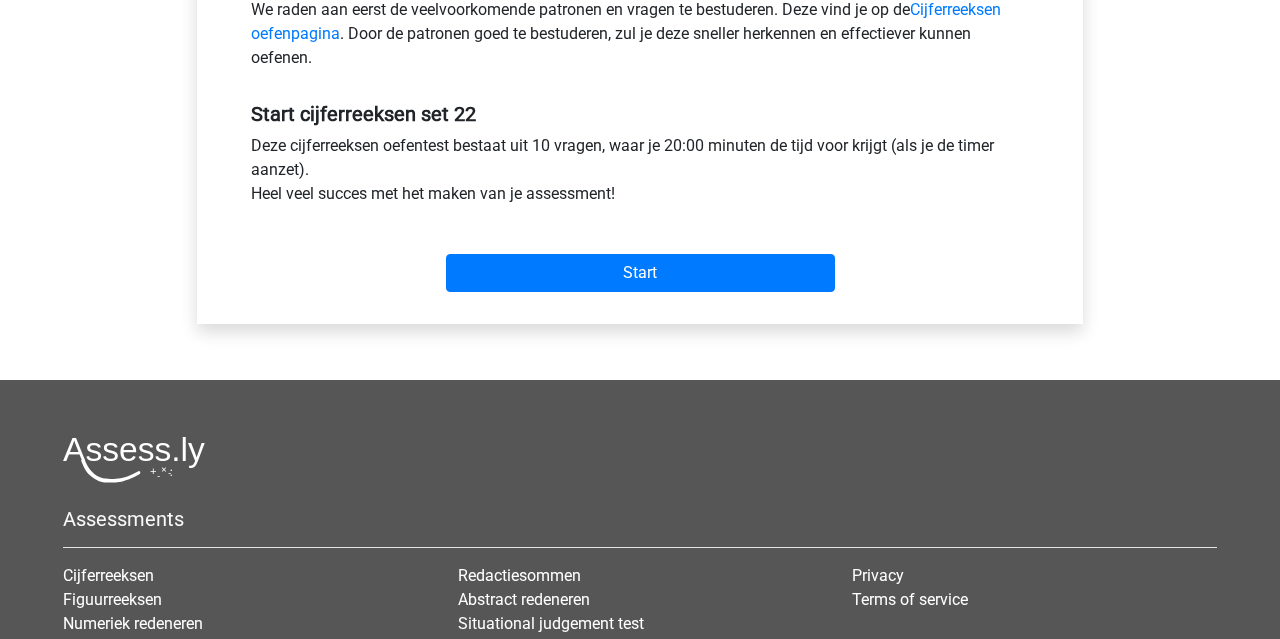 scroll, scrollTop: 592, scrollLeft: 0, axis: vertical 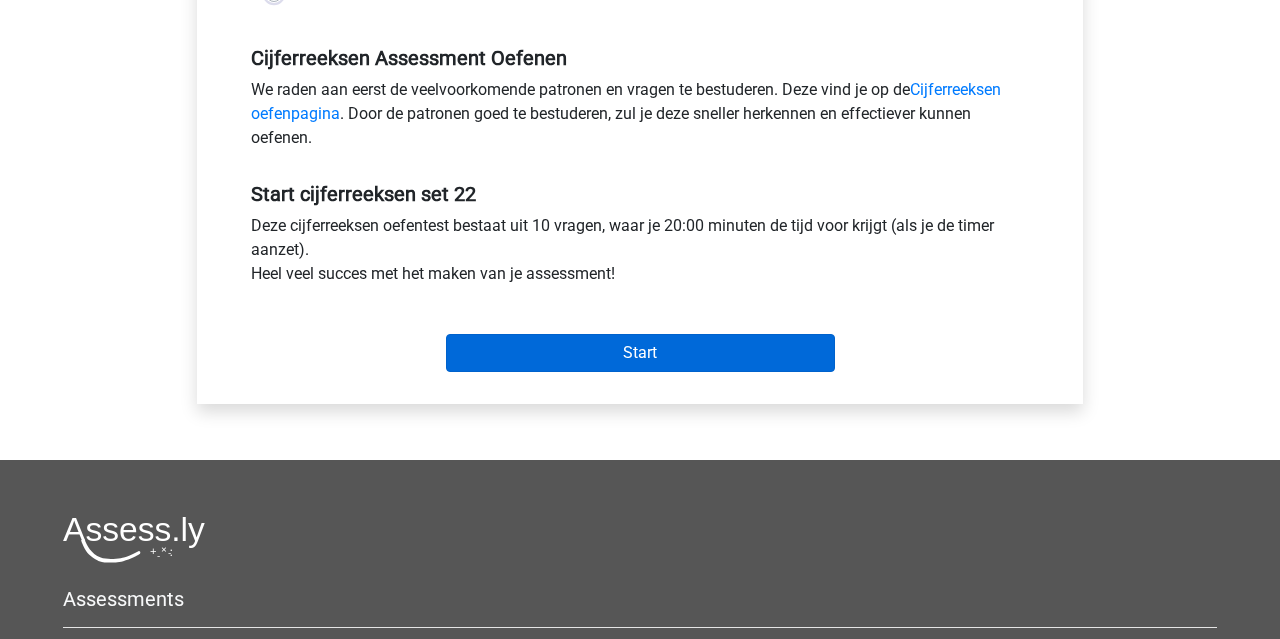 click on "Start" at bounding box center (640, 353) 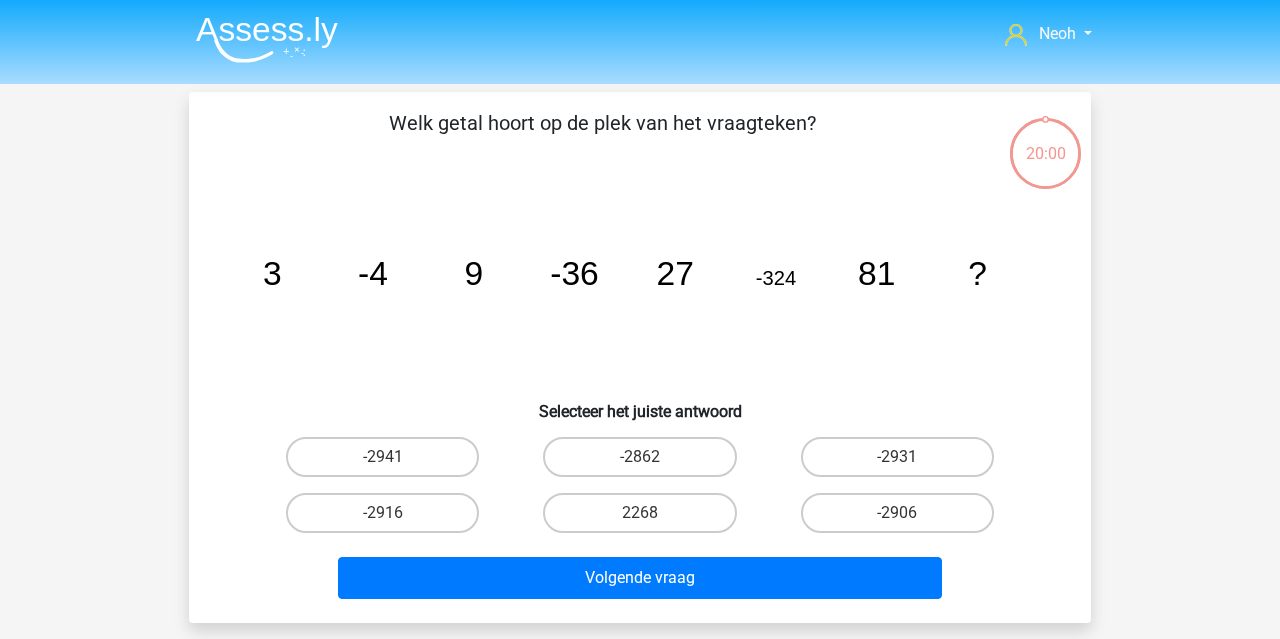 scroll, scrollTop: 0, scrollLeft: 0, axis: both 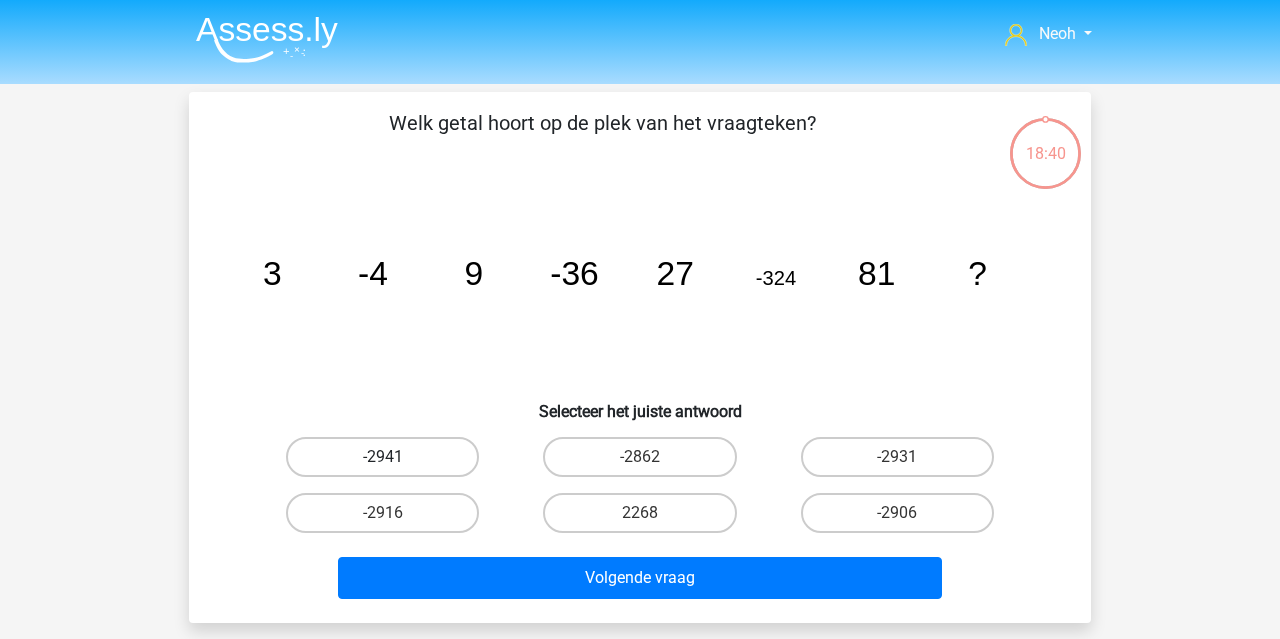 click on "-2941" at bounding box center (382, 457) 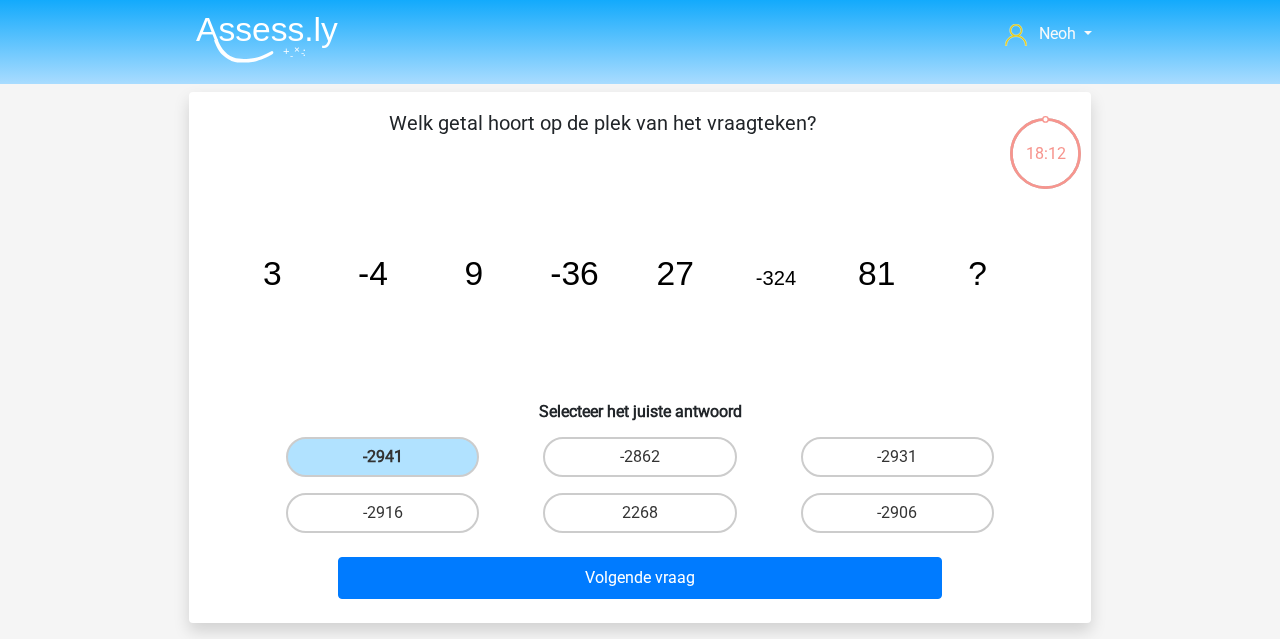 click on "-2916" at bounding box center [389, 519] 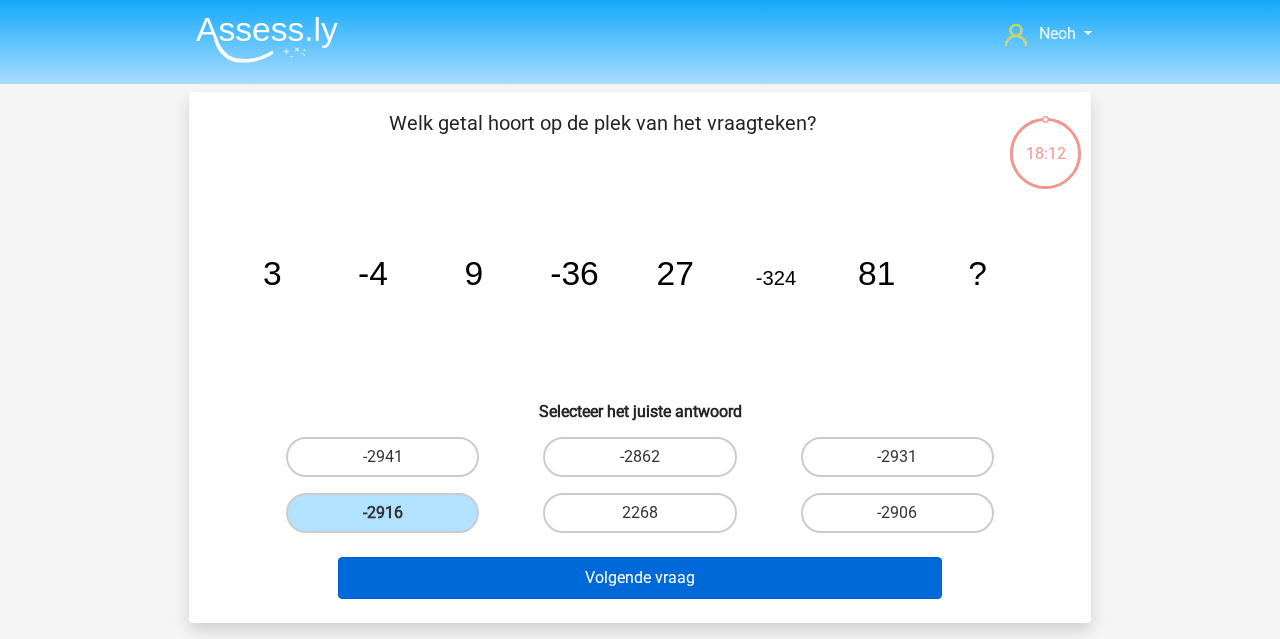 click on "Volgende vraag" at bounding box center [640, 578] 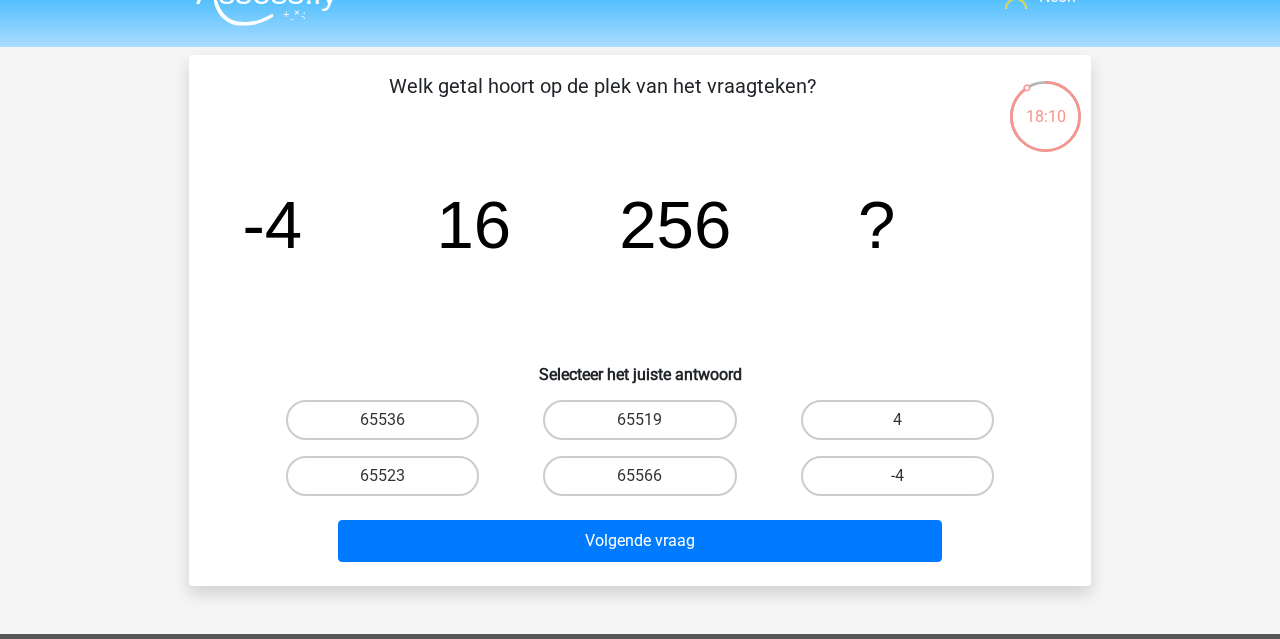 scroll, scrollTop: 30, scrollLeft: 0, axis: vertical 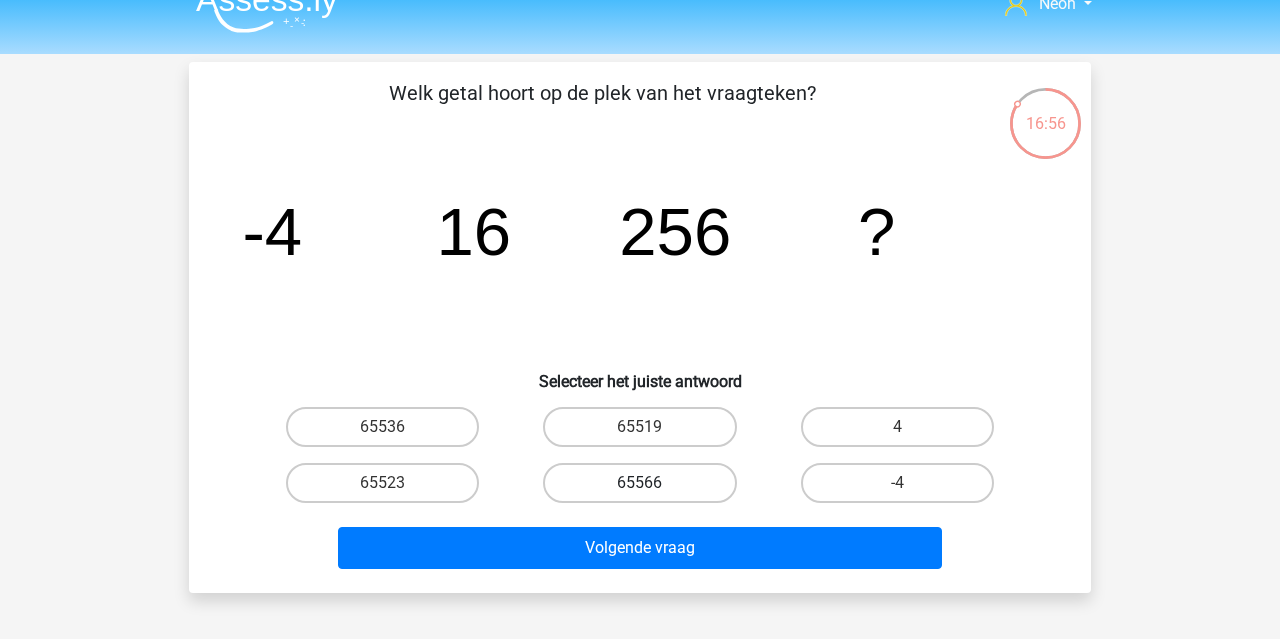 click on "65566" at bounding box center (639, 483) 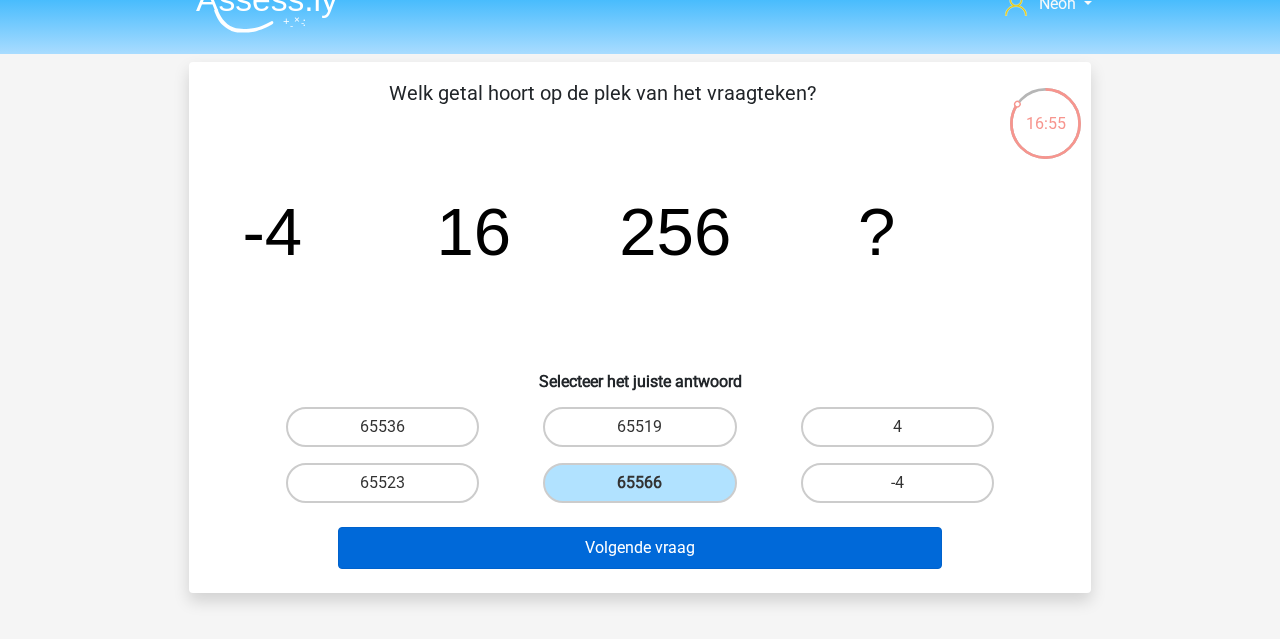 click on "Volgende vraag" at bounding box center (640, 548) 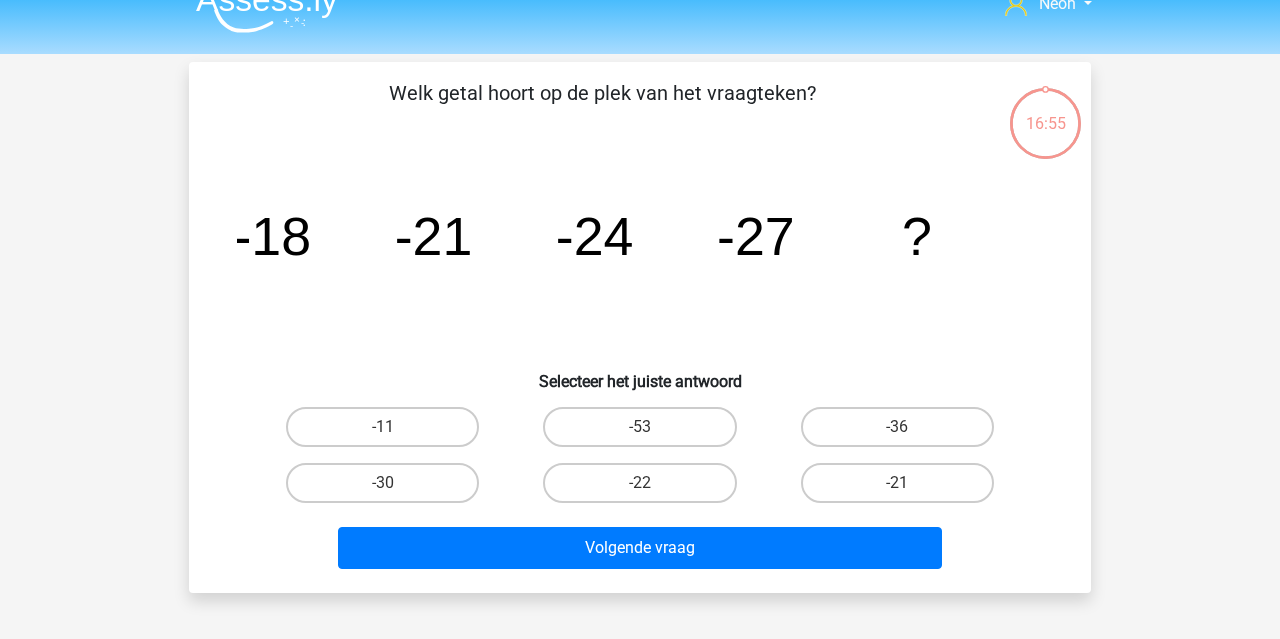 scroll, scrollTop: 92, scrollLeft: 0, axis: vertical 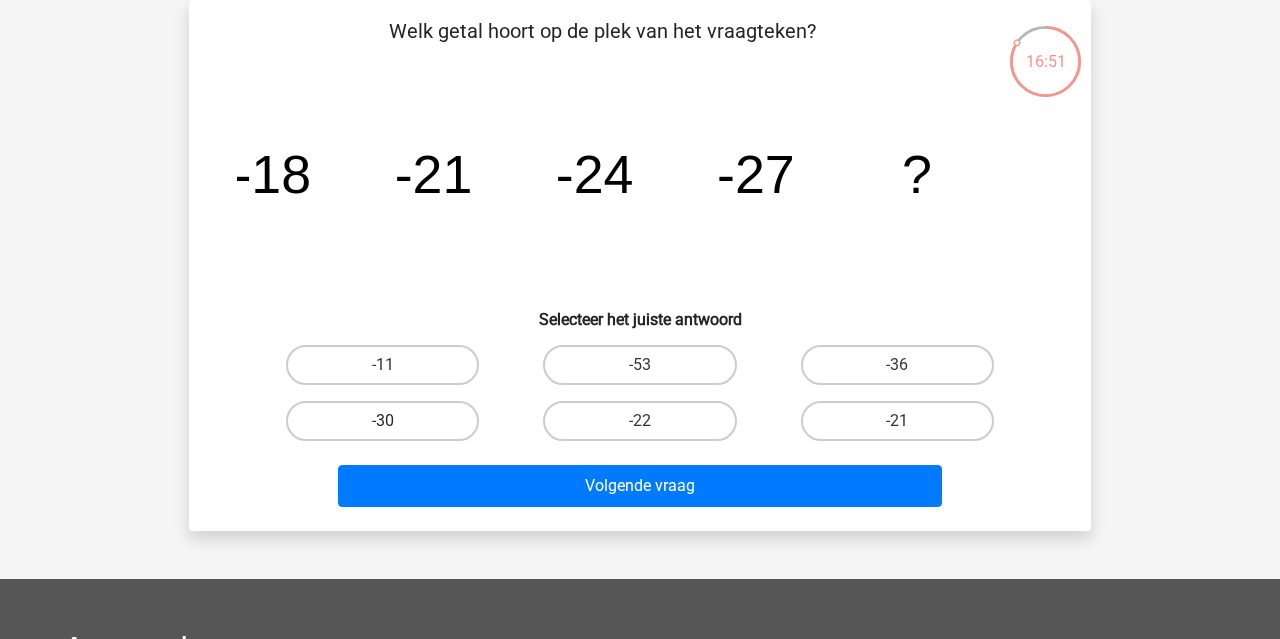 click on "-30" at bounding box center [382, 421] 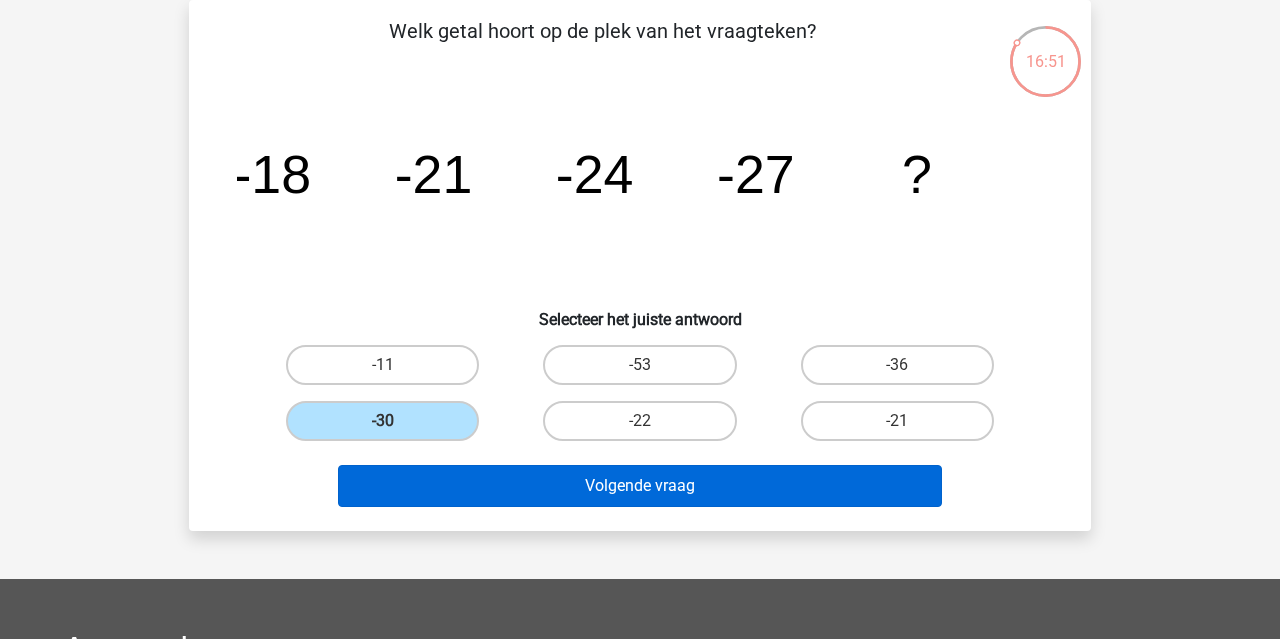 click on "Volgende vraag" at bounding box center (640, 486) 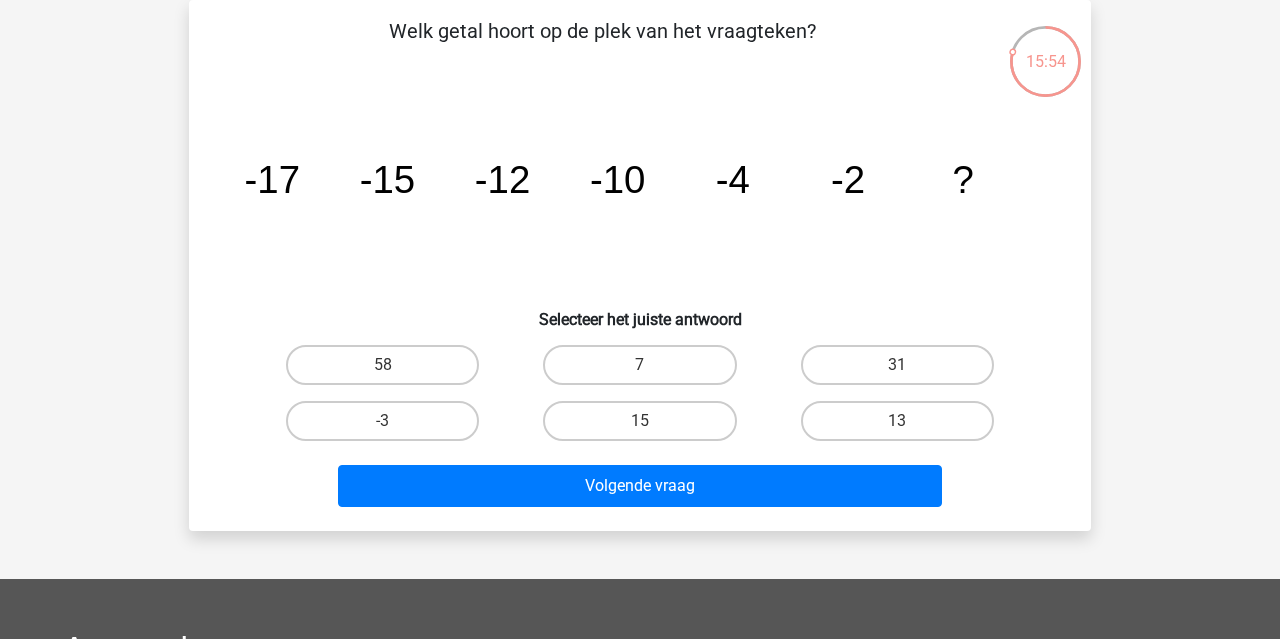 click on "7" at bounding box center (639, 365) 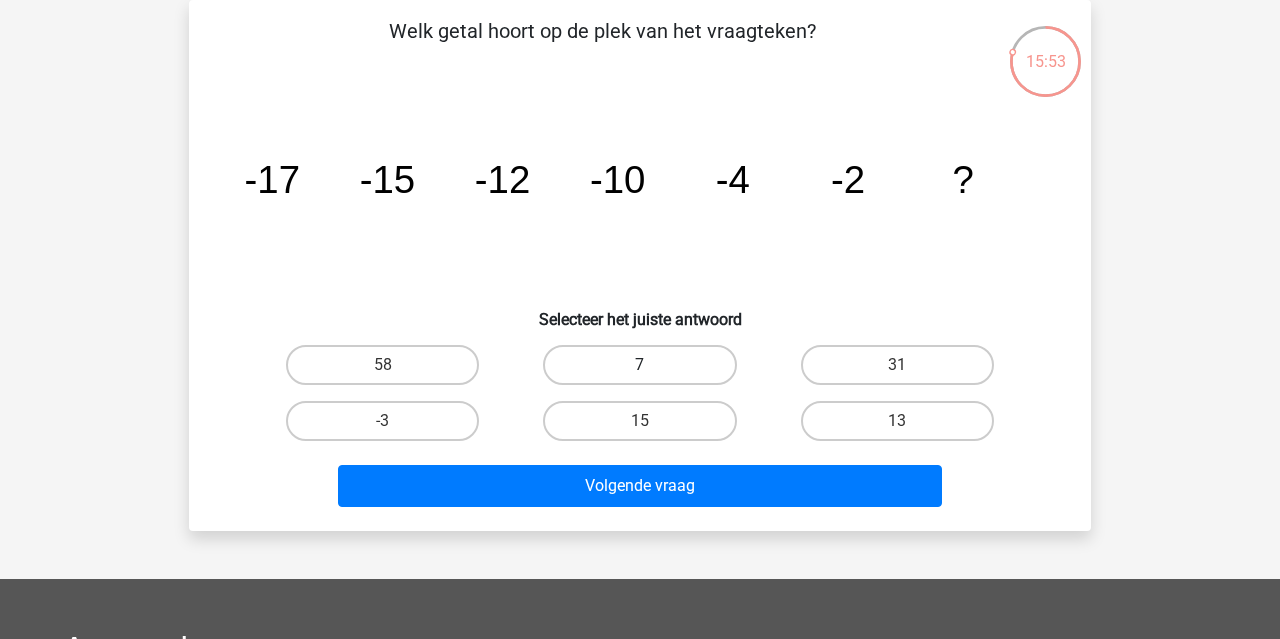 click on "7" at bounding box center (639, 365) 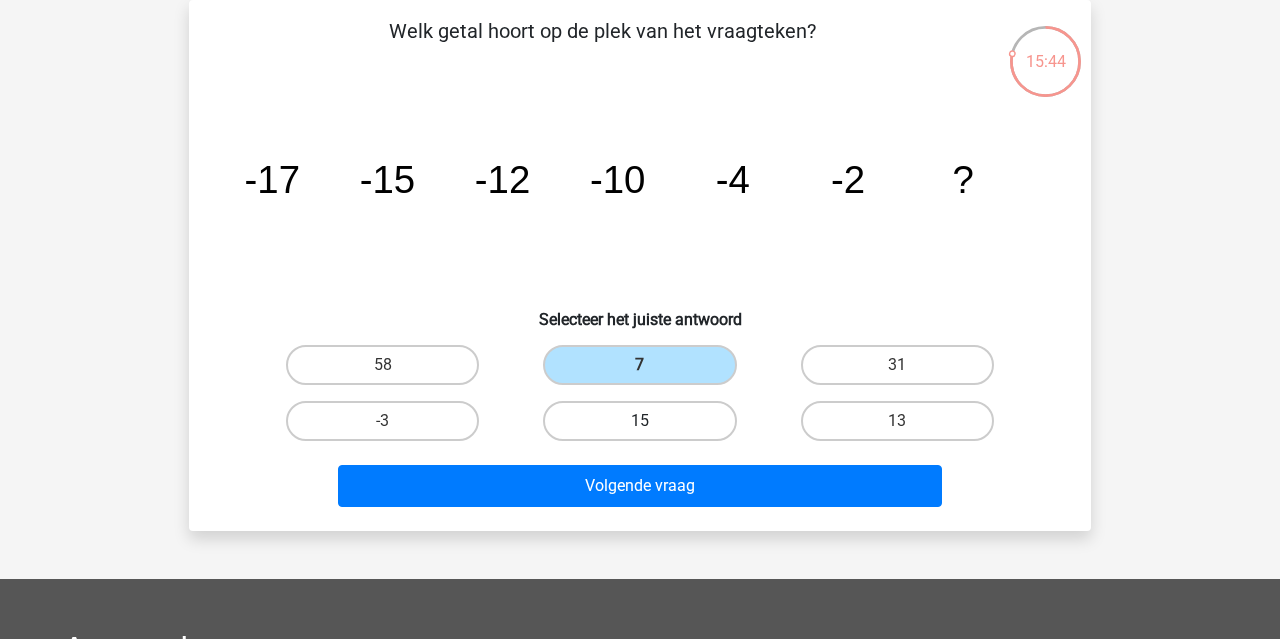 click on "15" at bounding box center (639, 421) 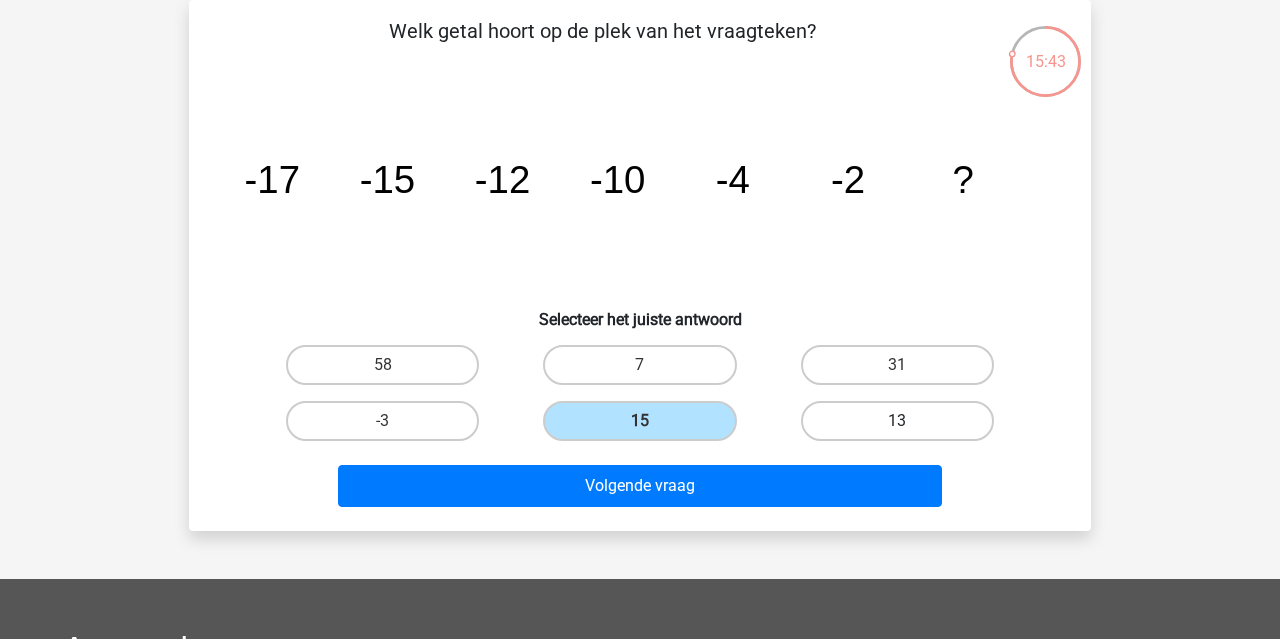 click on "13" at bounding box center [897, 421] 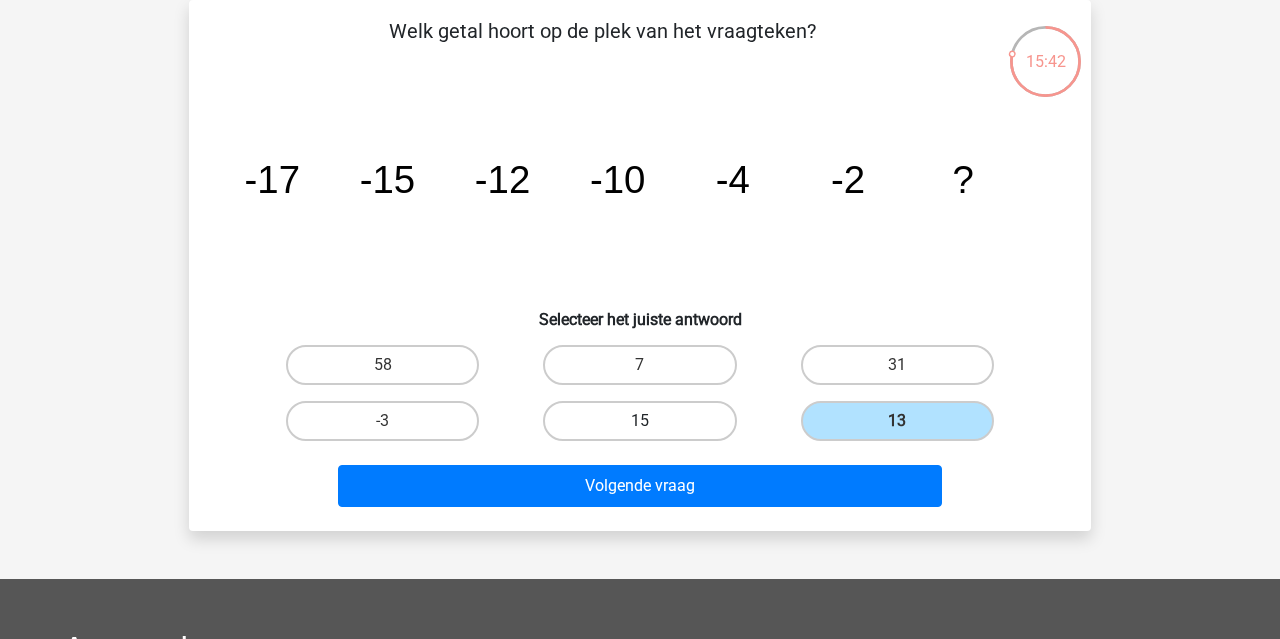 click on "15" at bounding box center [639, 421] 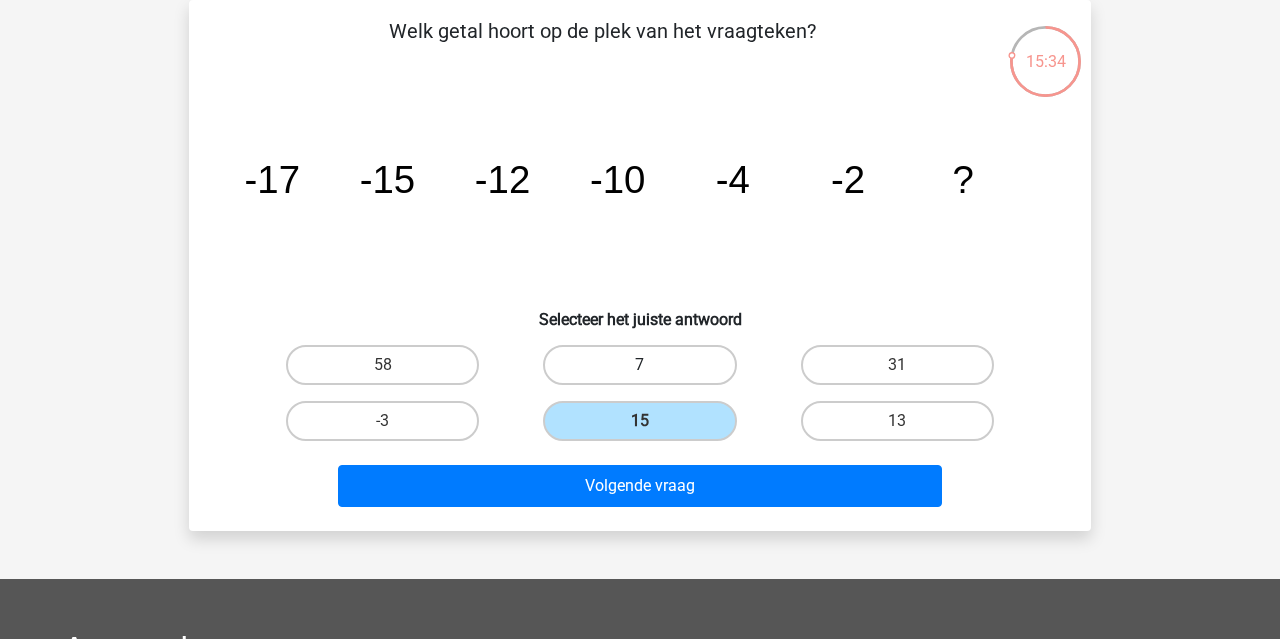 click on "7" at bounding box center [639, 365] 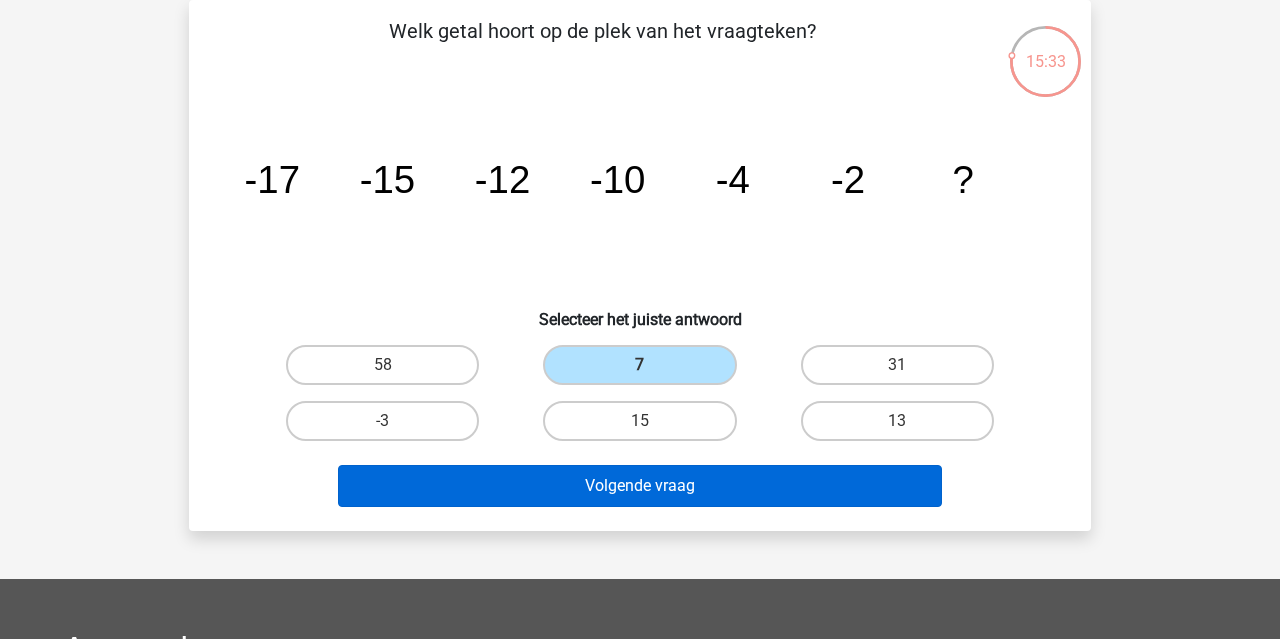 click on "Volgende vraag" at bounding box center [640, 486] 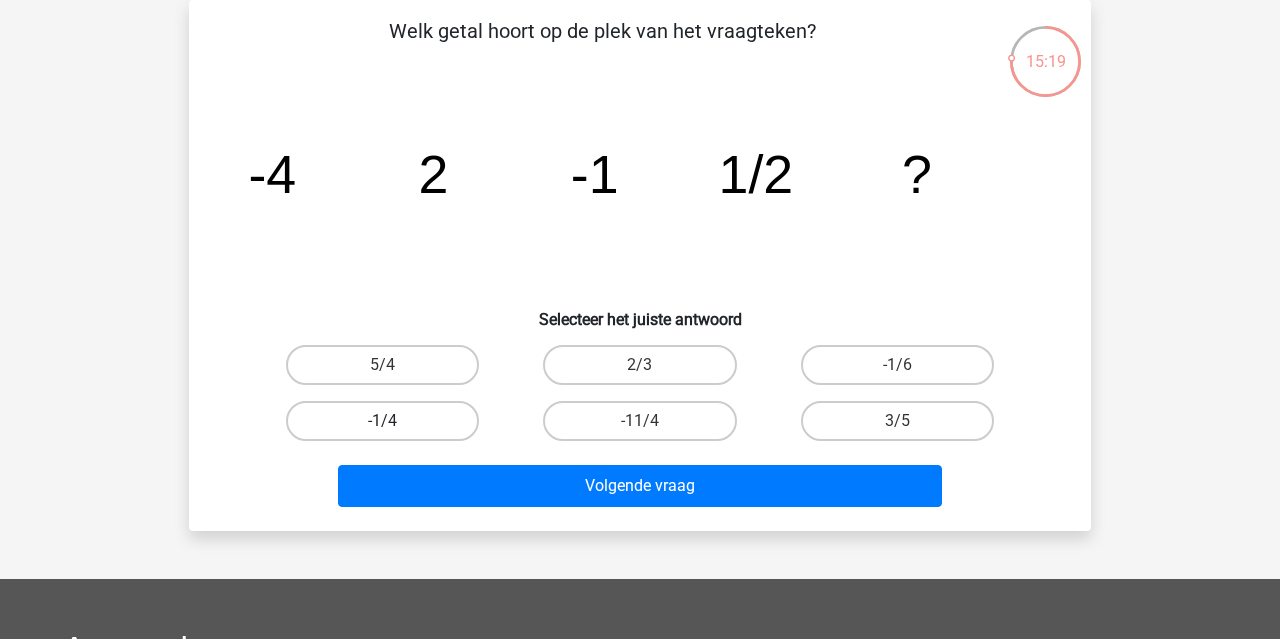 click on "-1/4" at bounding box center (382, 421) 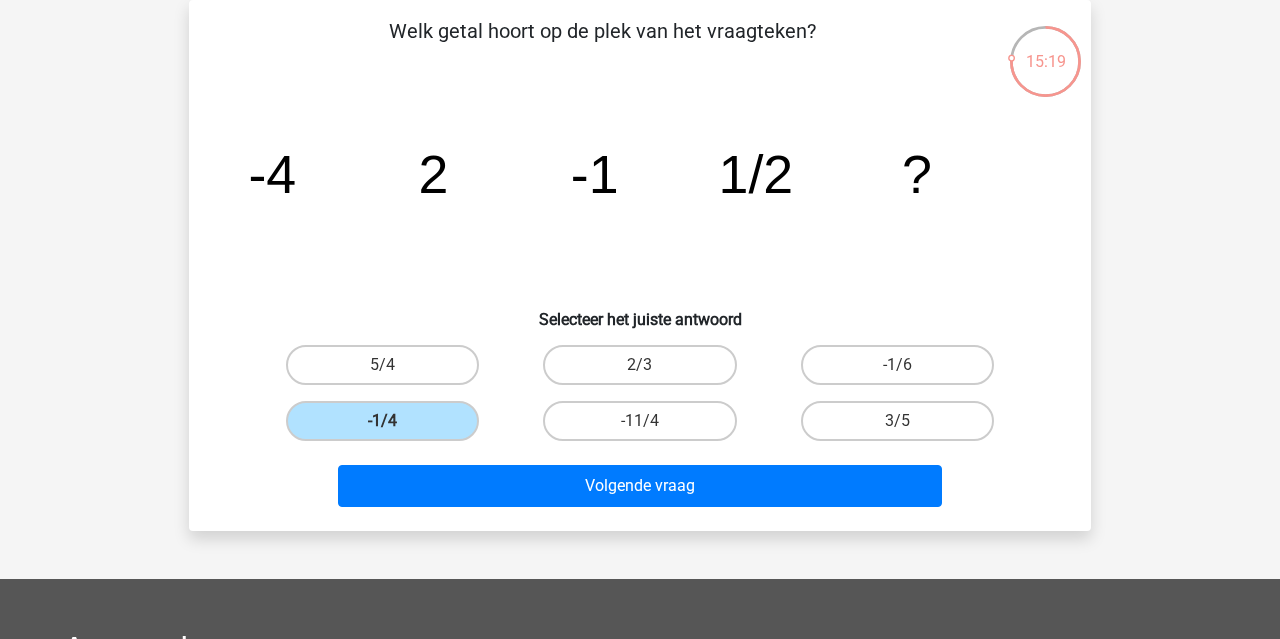 click on "Welk getal hoort op de plek van het vraagteken?
image/svg+xml
-4
2
-1
1/2
?
Selecteer het juiste antwoord" at bounding box center (640, 265) 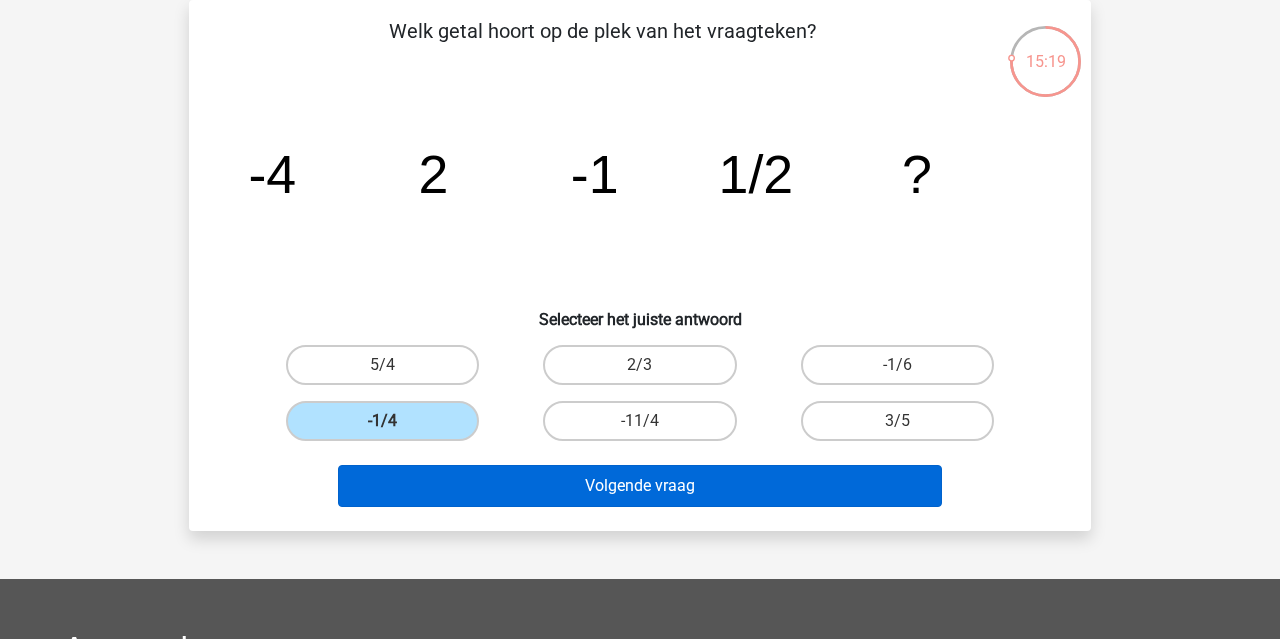 click on "Volgende vraag" at bounding box center (640, 486) 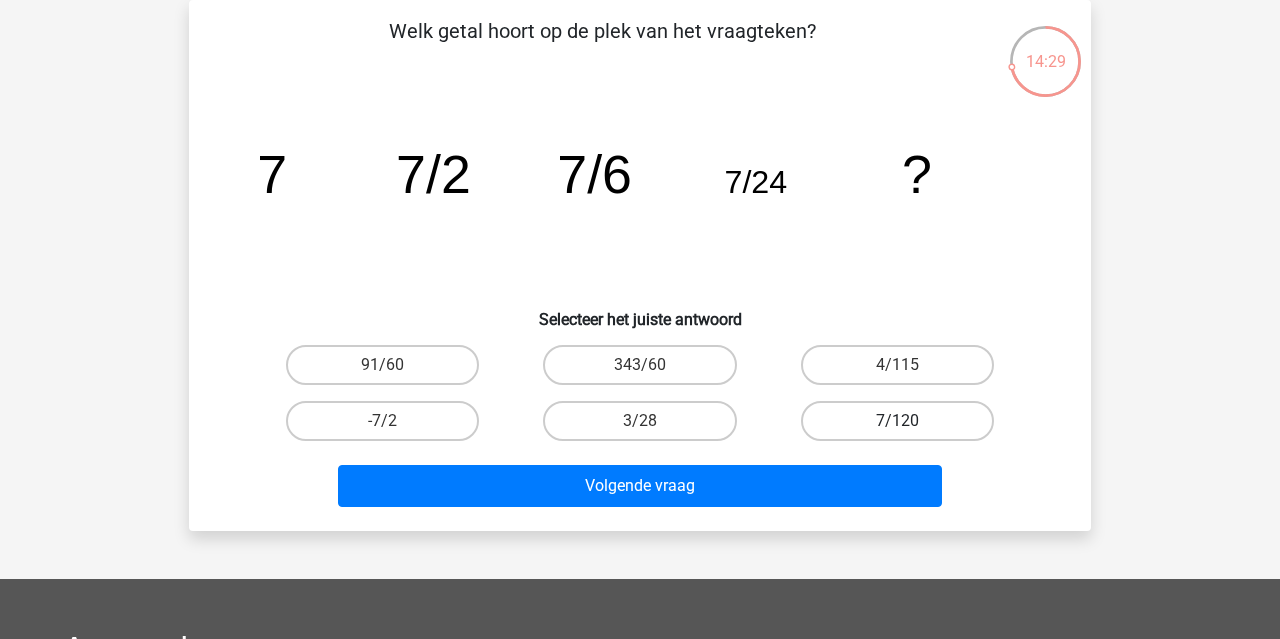 click on "7/120" at bounding box center [897, 421] 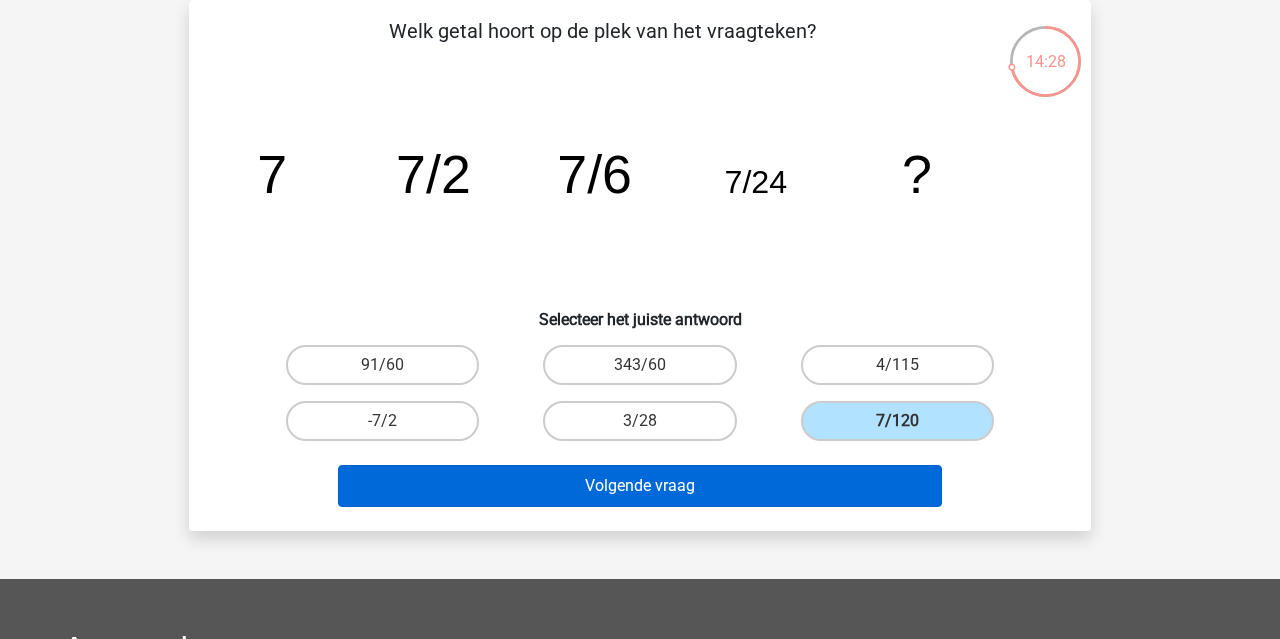 click on "Volgende vraag" at bounding box center [640, 486] 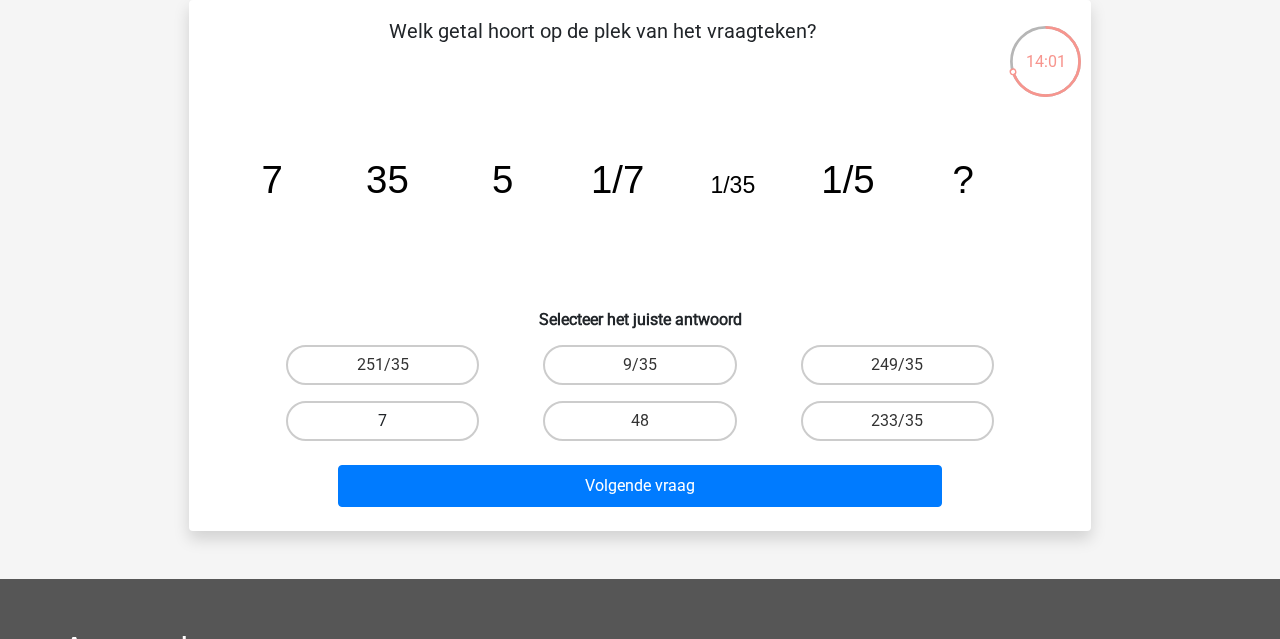 click on "7" at bounding box center [382, 421] 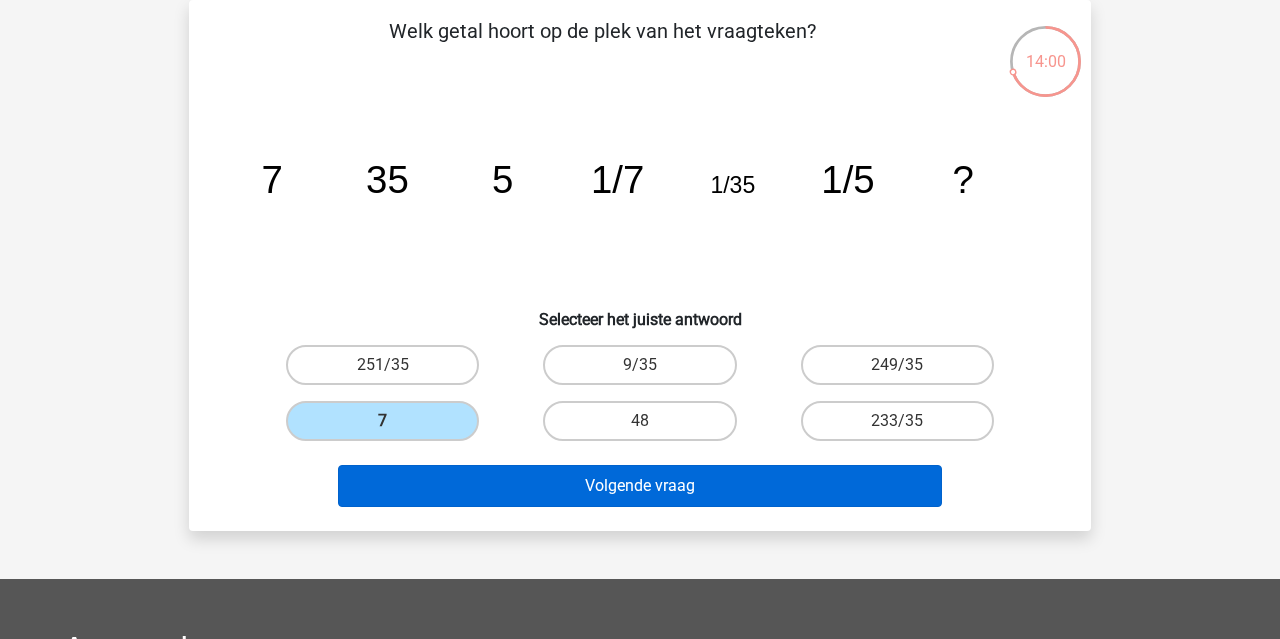 click on "Volgende vraag" at bounding box center (640, 486) 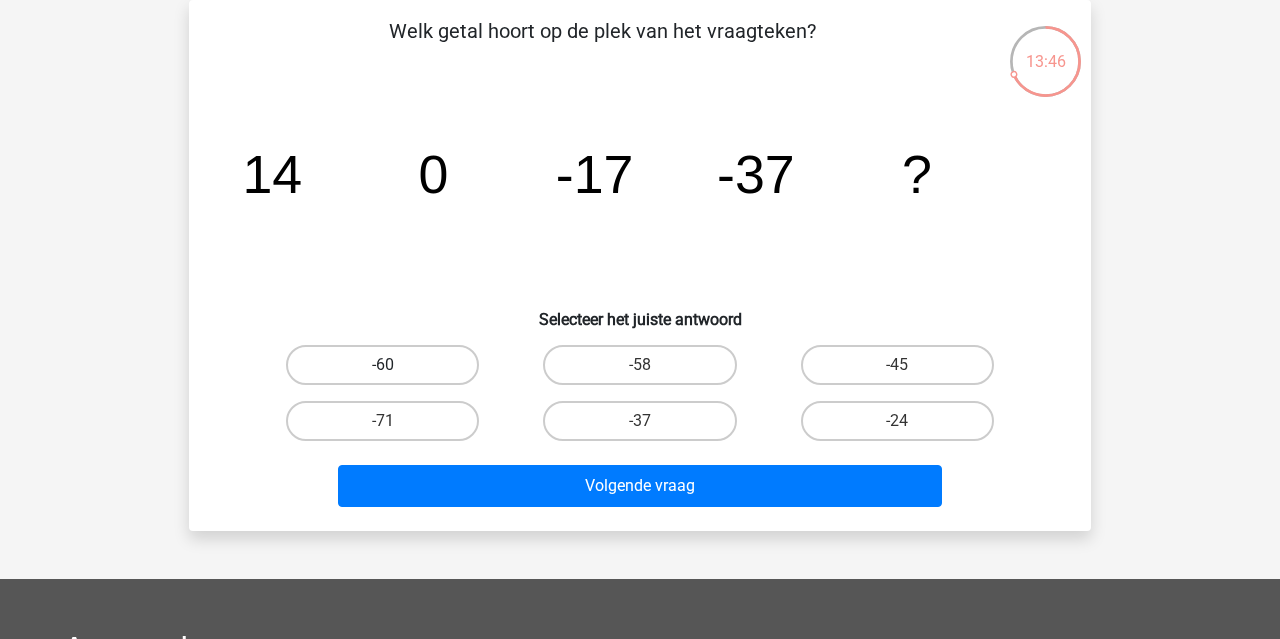 click on "-60" at bounding box center [382, 365] 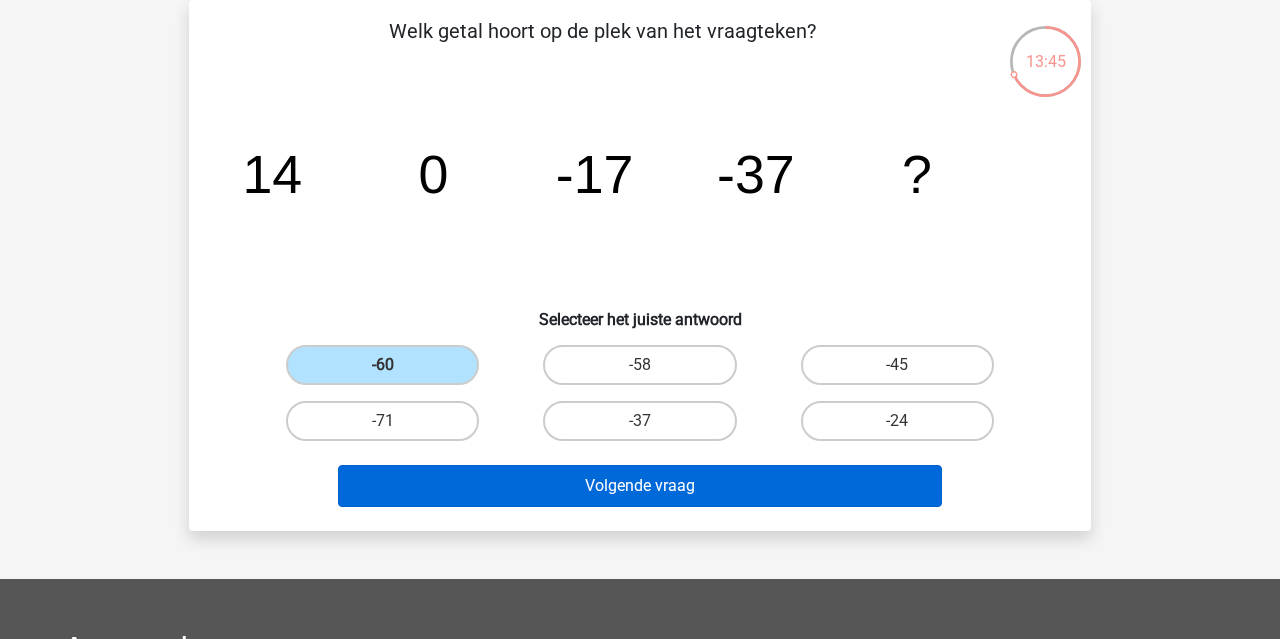 click on "Volgende vraag" at bounding box center [640, 486] 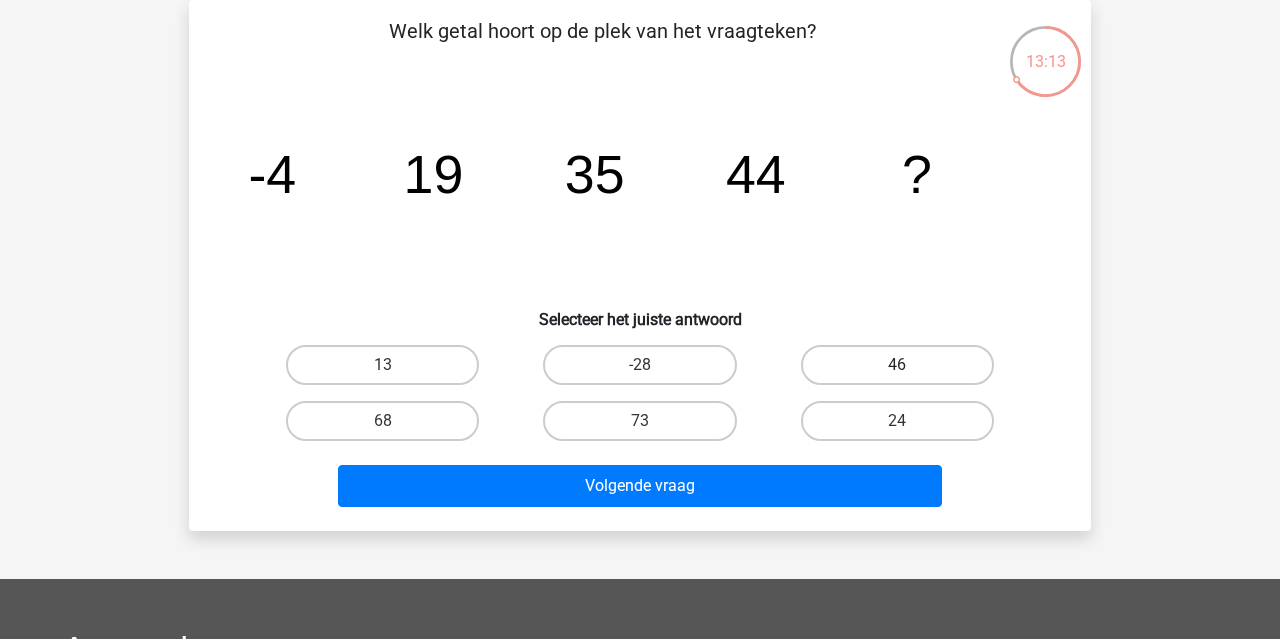 click on "46" at bounding box center (897, 365) 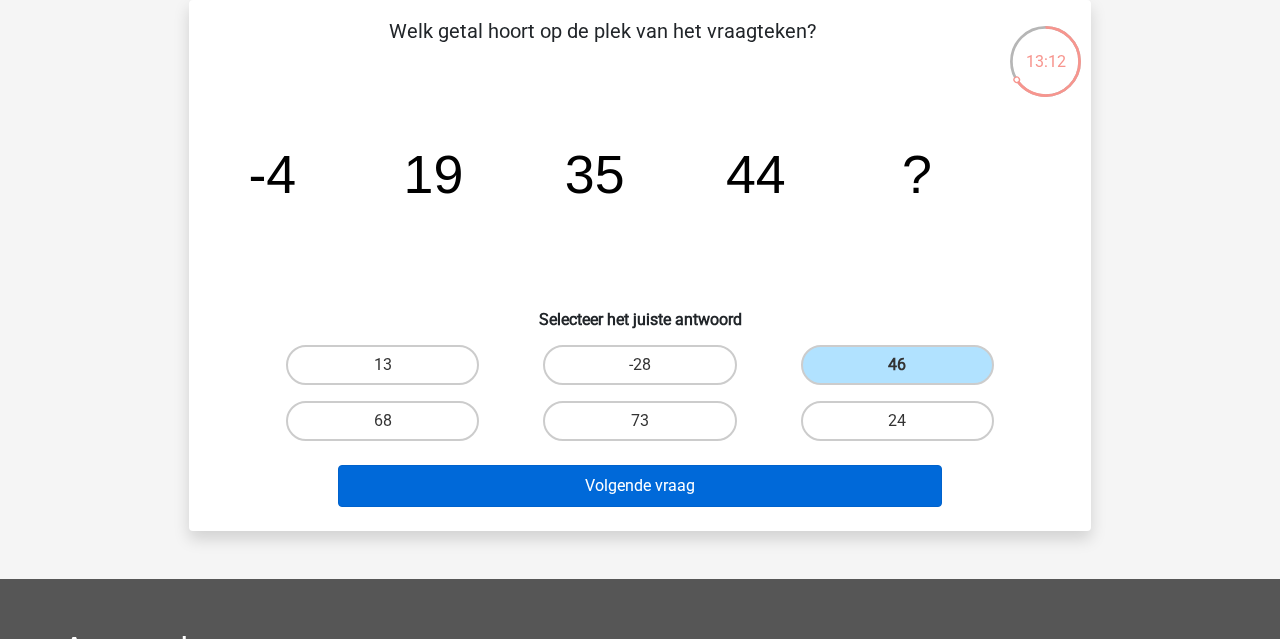click on "Volgende vraag" at bounding box center [640, 486] 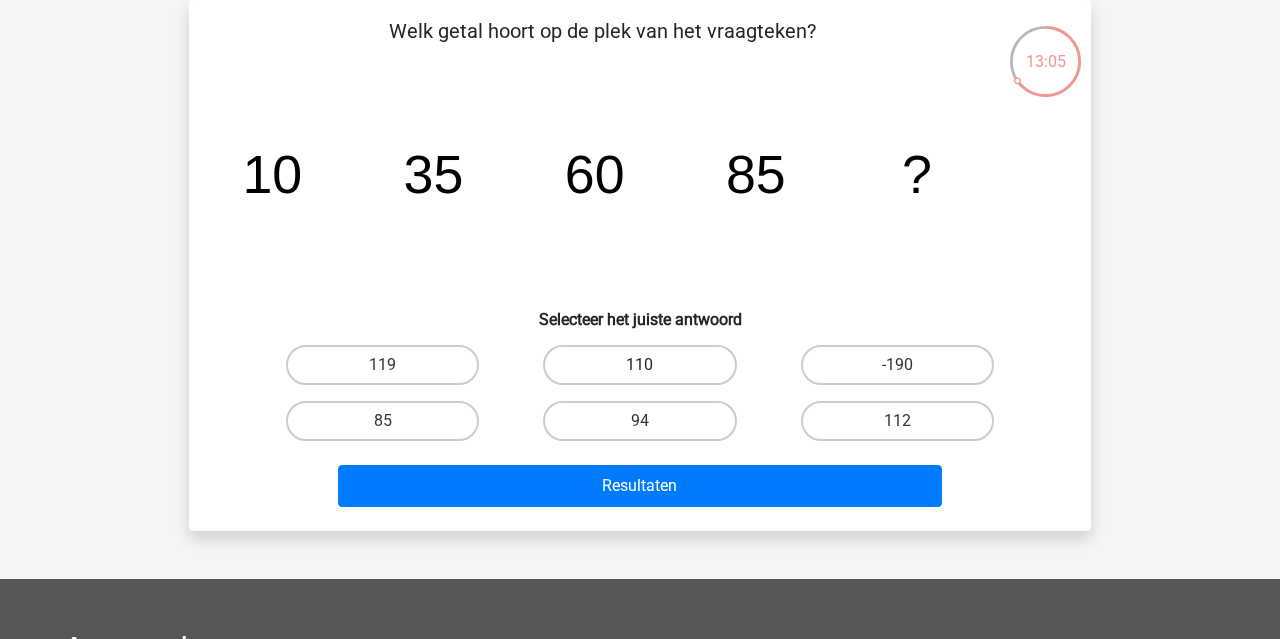 click on "110" at bounding box center [639, 365] 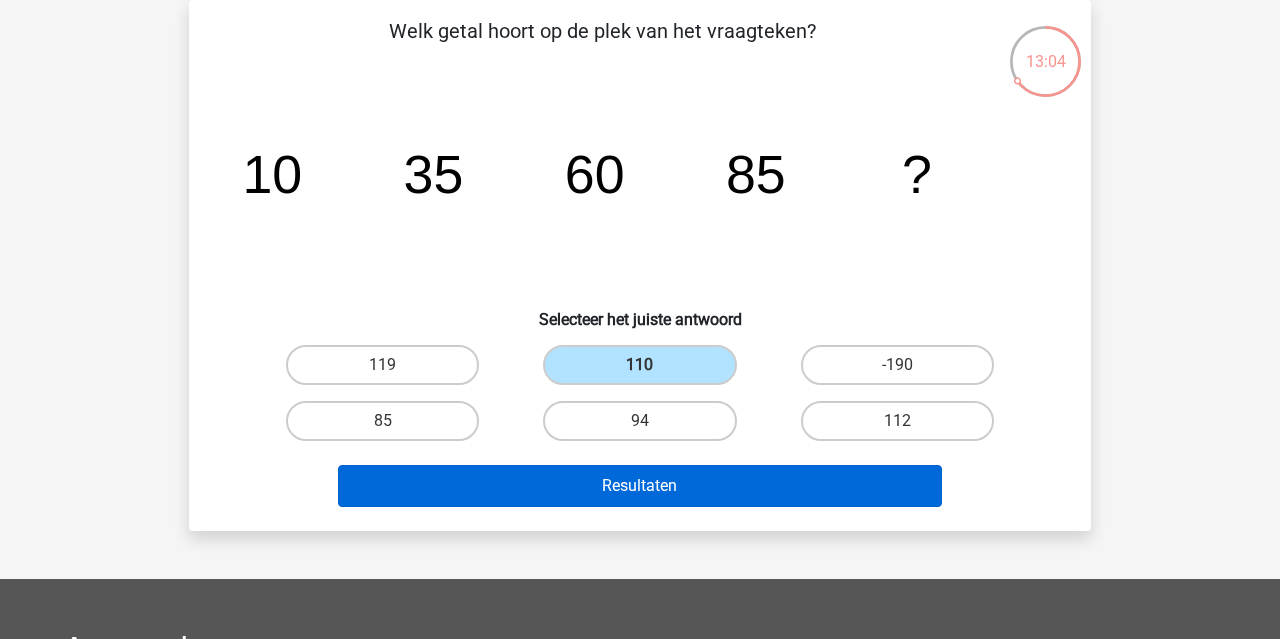 click on "Resultaten" at bounding box center (640, 486) 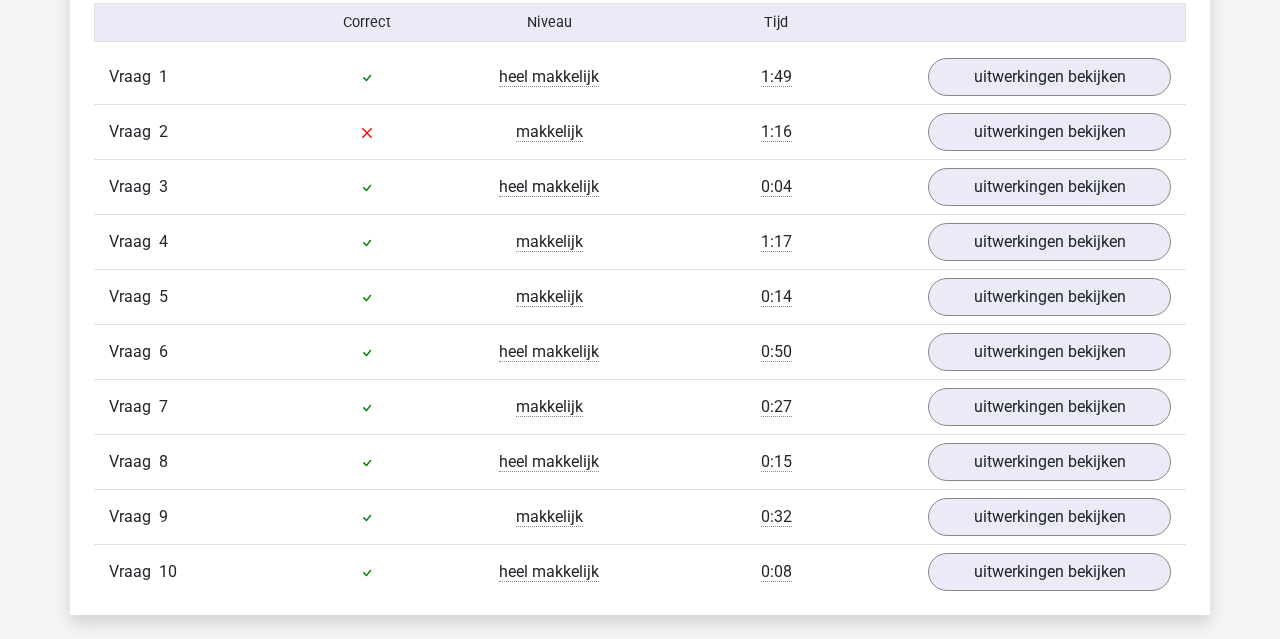 scroll, scrollTop: 1203, scrollLeft: 0, axis: vertical 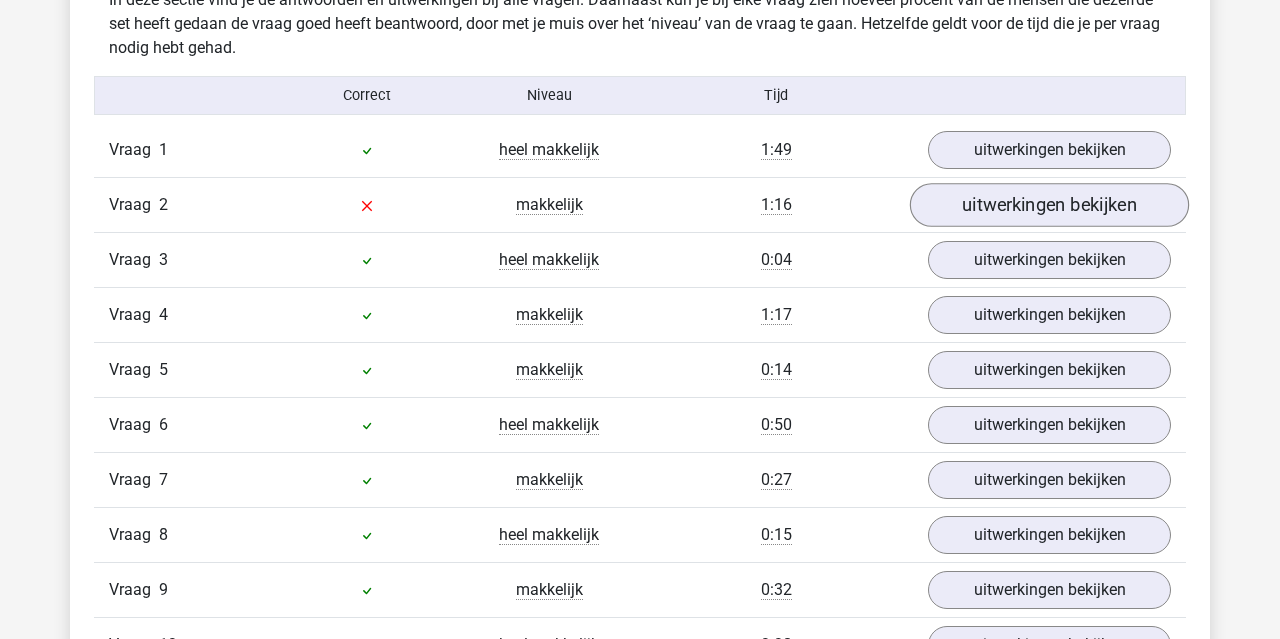 click on "uitwerkingen bekijken" at bounding box center [1049, 205] 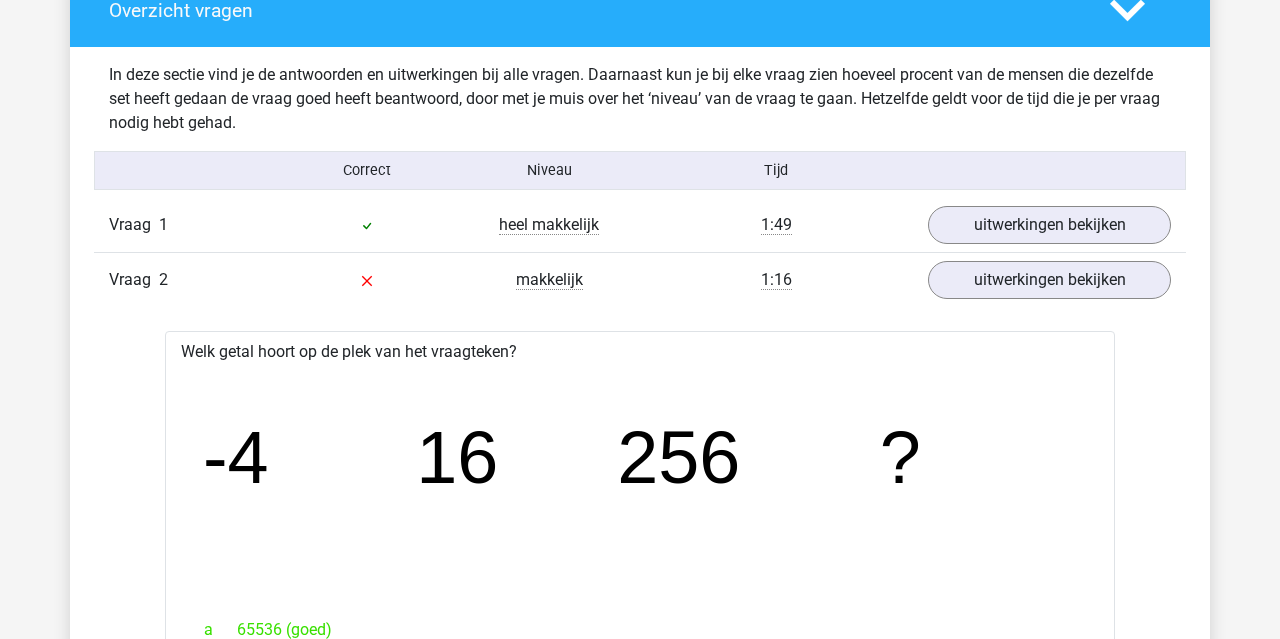 scroll, scrollTop: 1126, scrollLeft: 0, axis: vertical 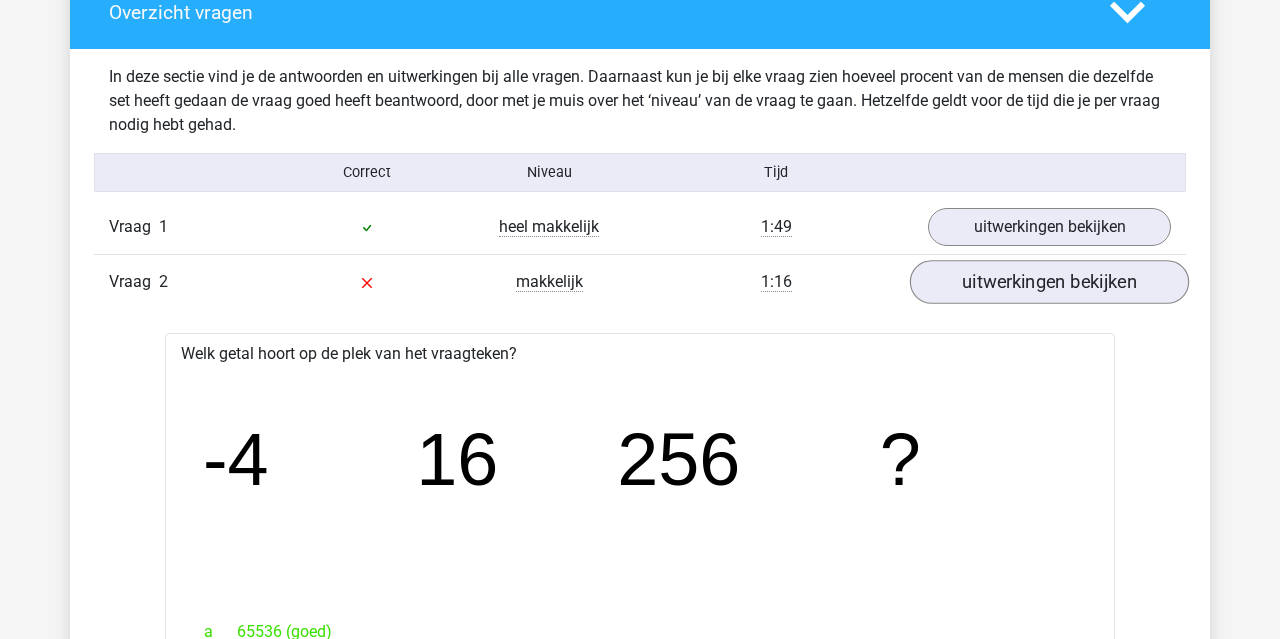 click on "uitwerkingen bekijken" at bounding box center [1049, 282] 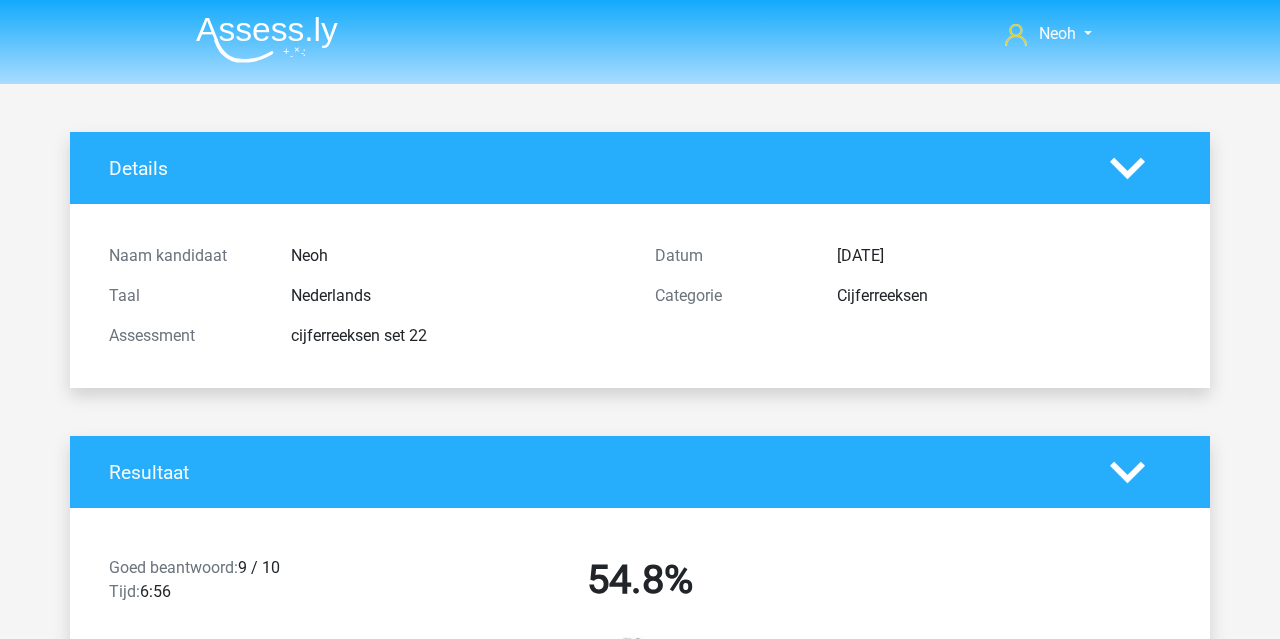 scroll, scrollTop: 0, scrollLeft: 0, axis: both 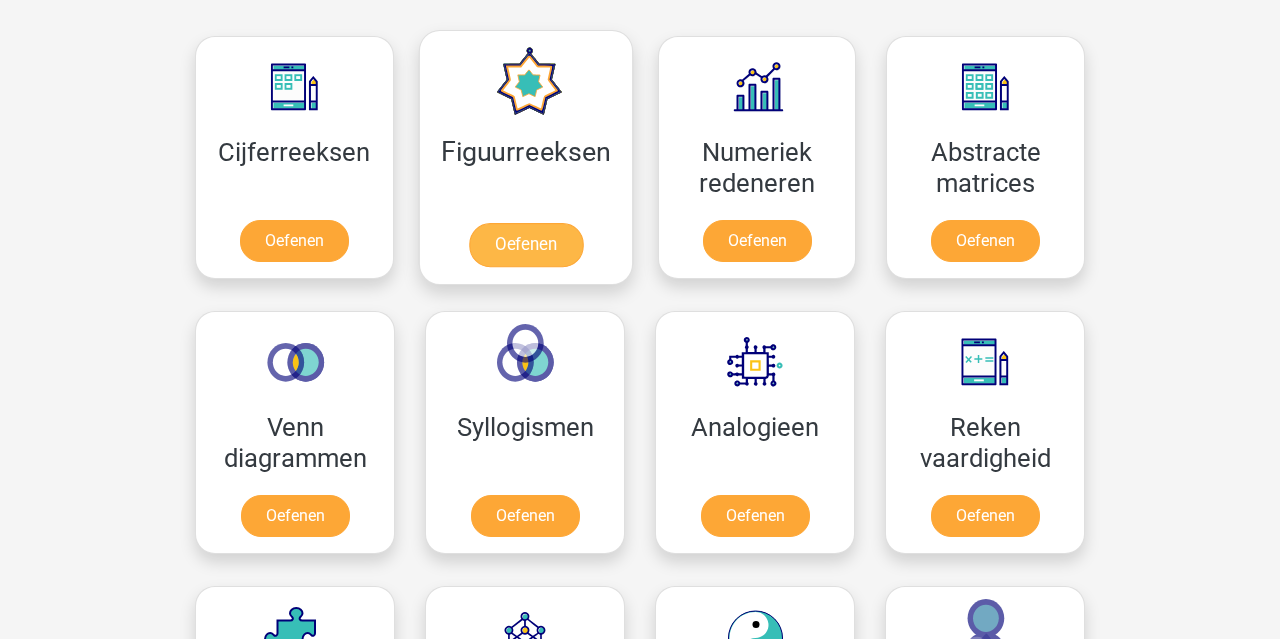 click on "Oefenen" at bounding box center (525, 245) 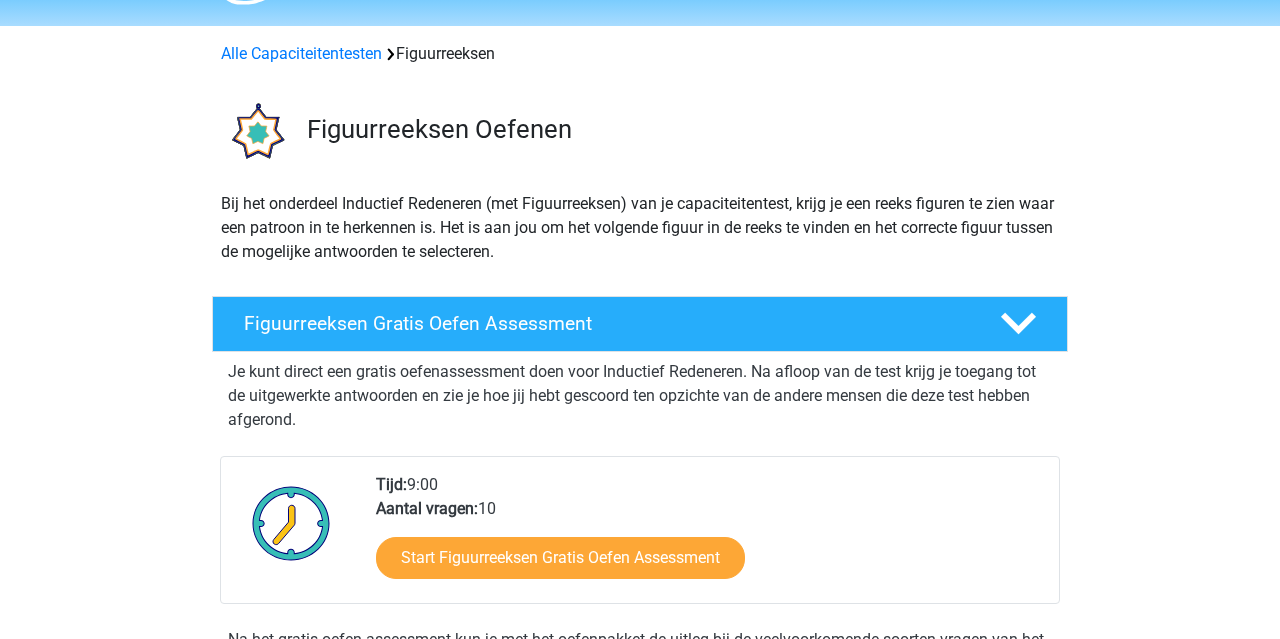 scroll, scrollTop: 59, scrollLeft: 0, axis: vertical 